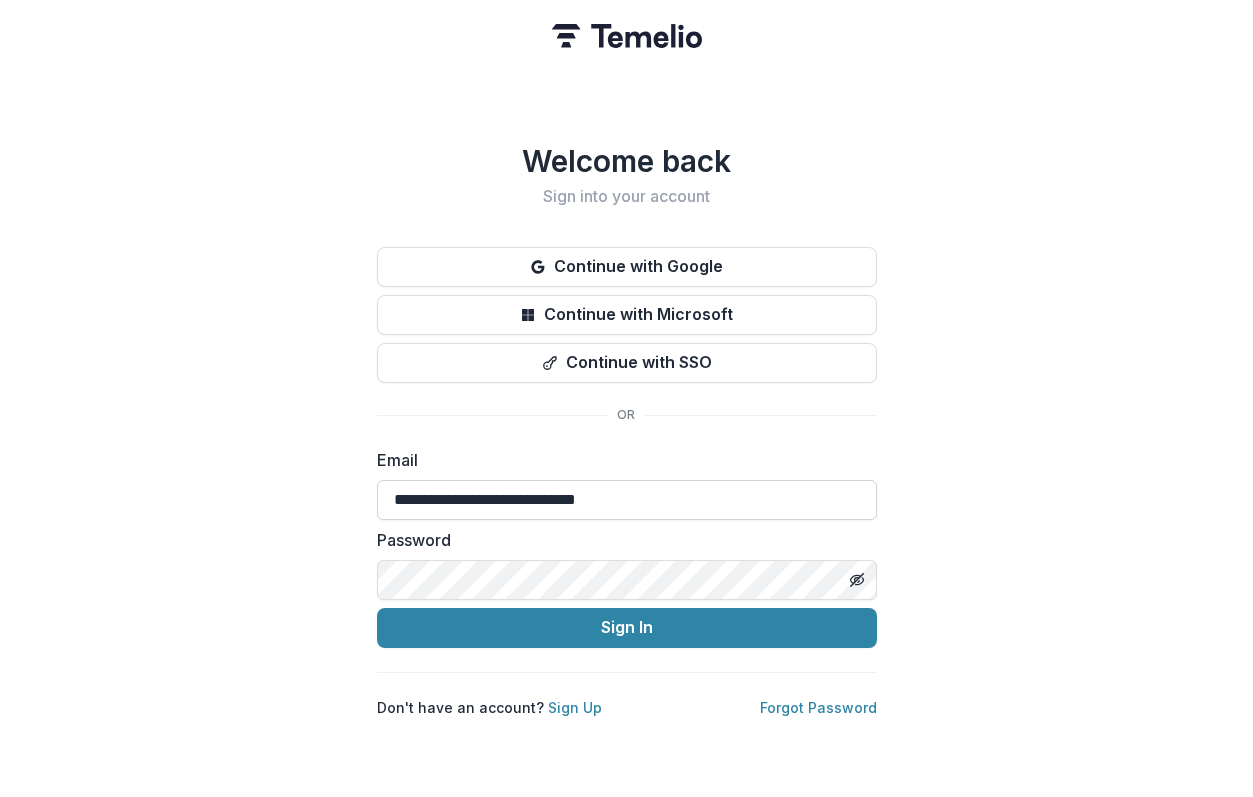 scroll, scrollTop: 0, scrollLeft: 0, axis: both 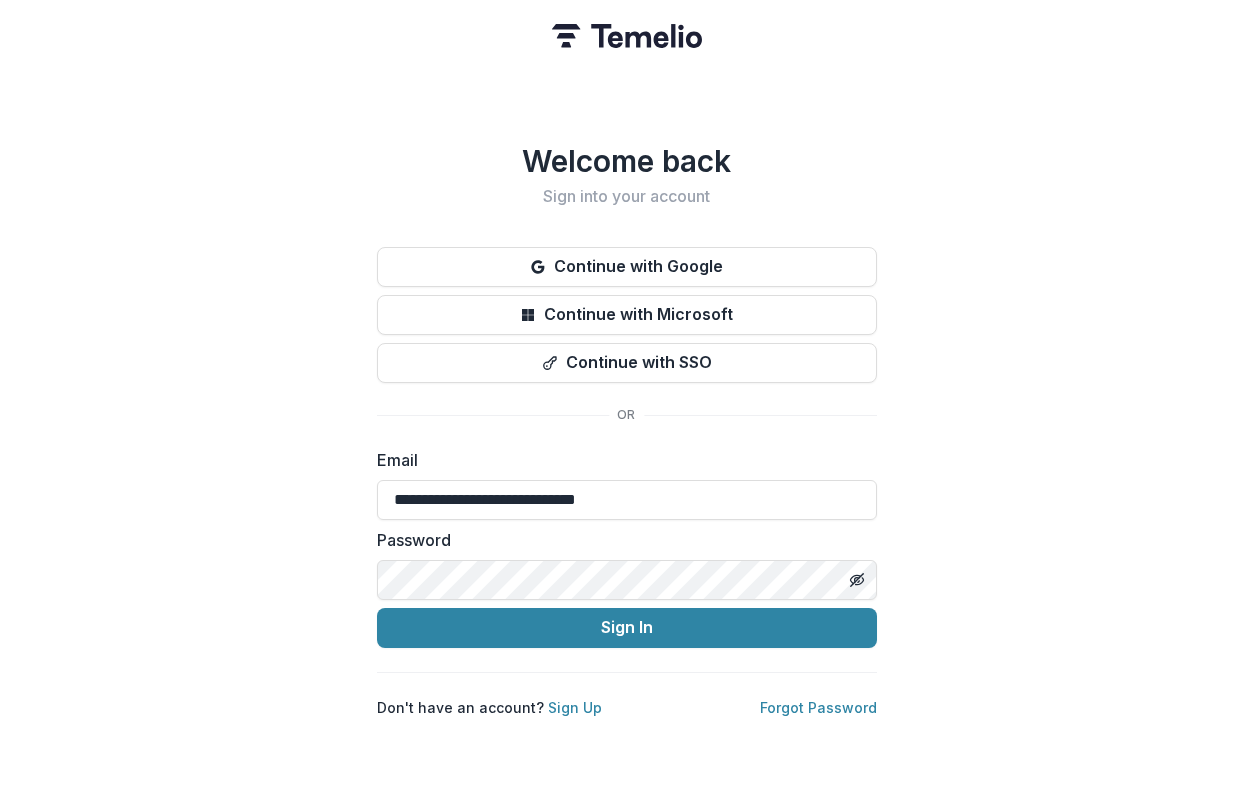 drag, startPoint x: 471, startPoint y: 499, endPoint x: 297, endPoint y: 491, distance: 174.1838 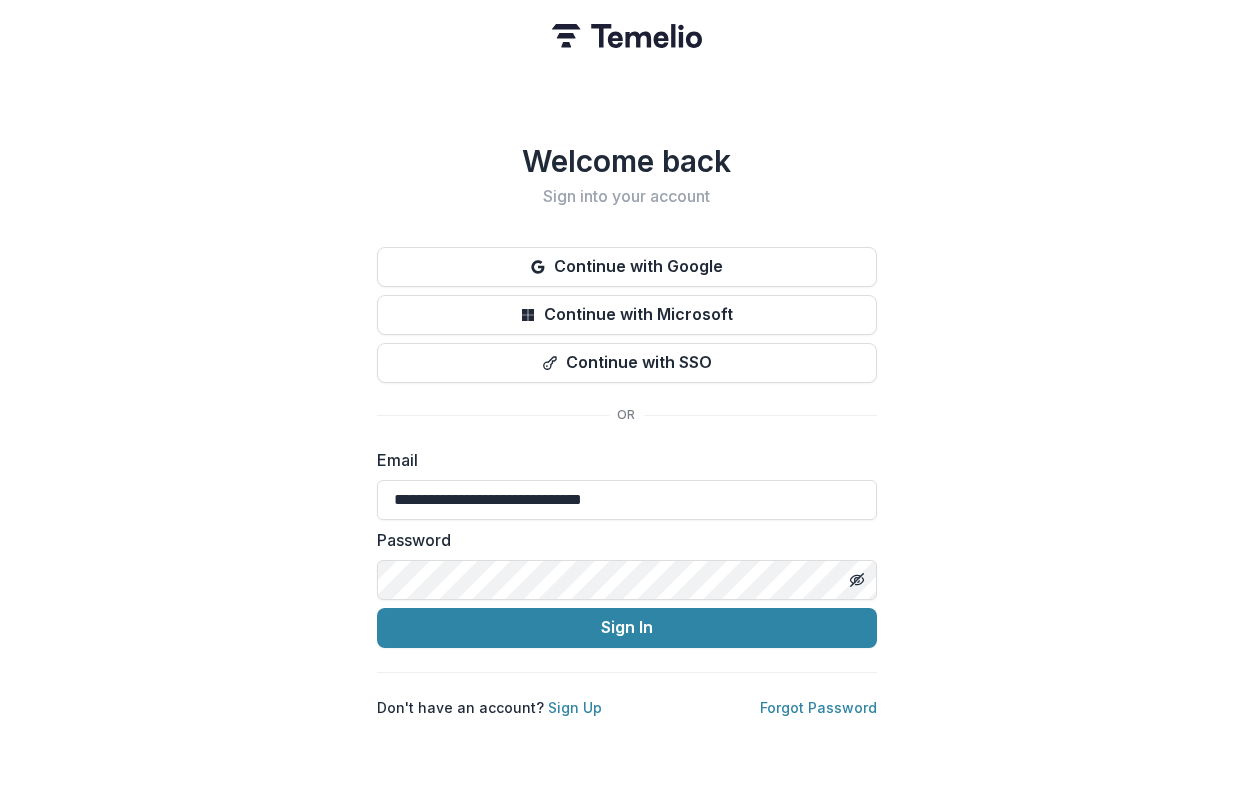 type on "**********" 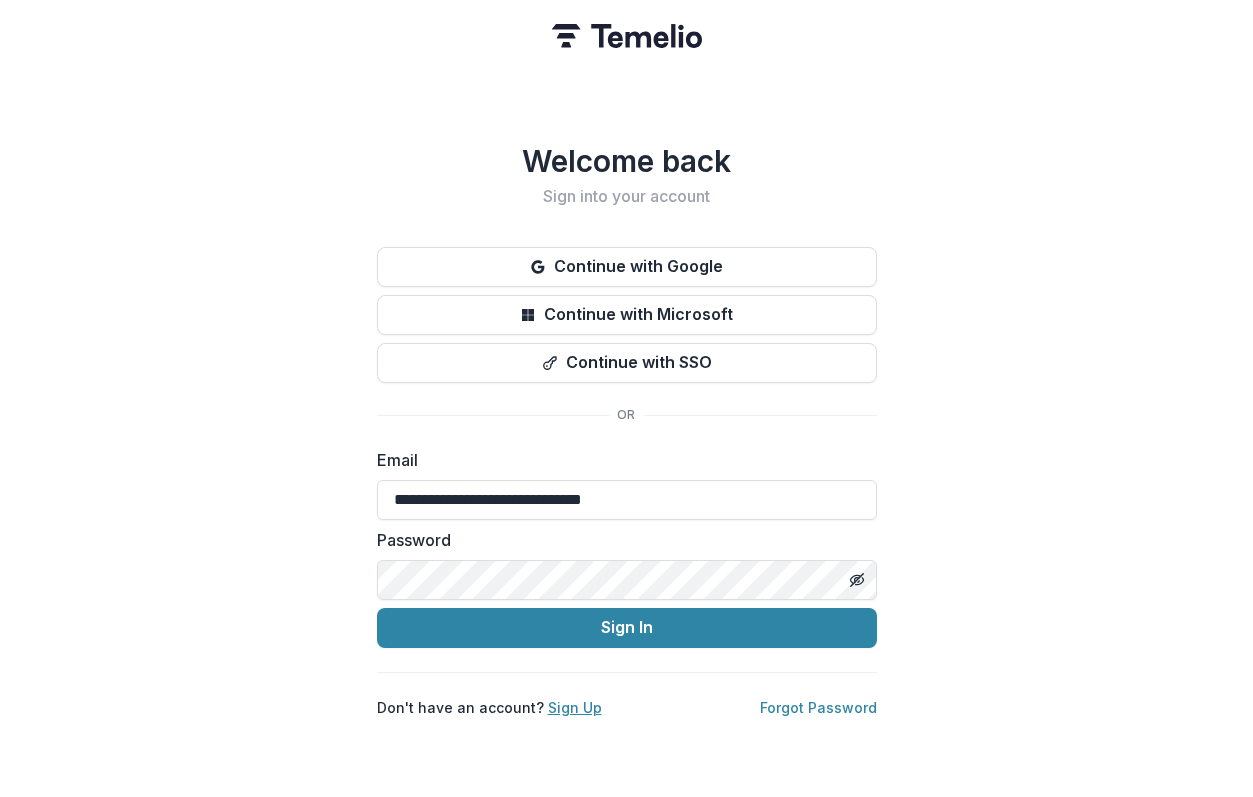 click on "Sign Up" at bounding box center [575, 707] 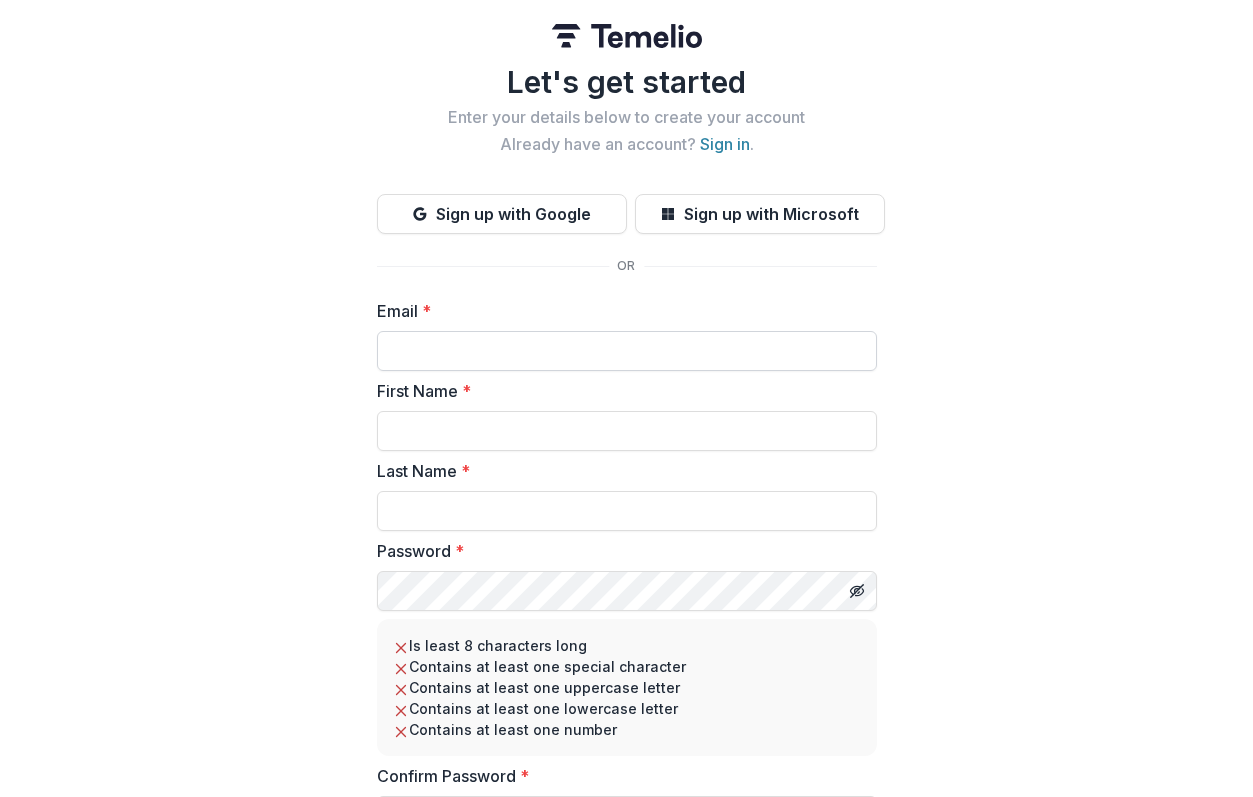 click on "Email *" at bounding box center [627, 351] 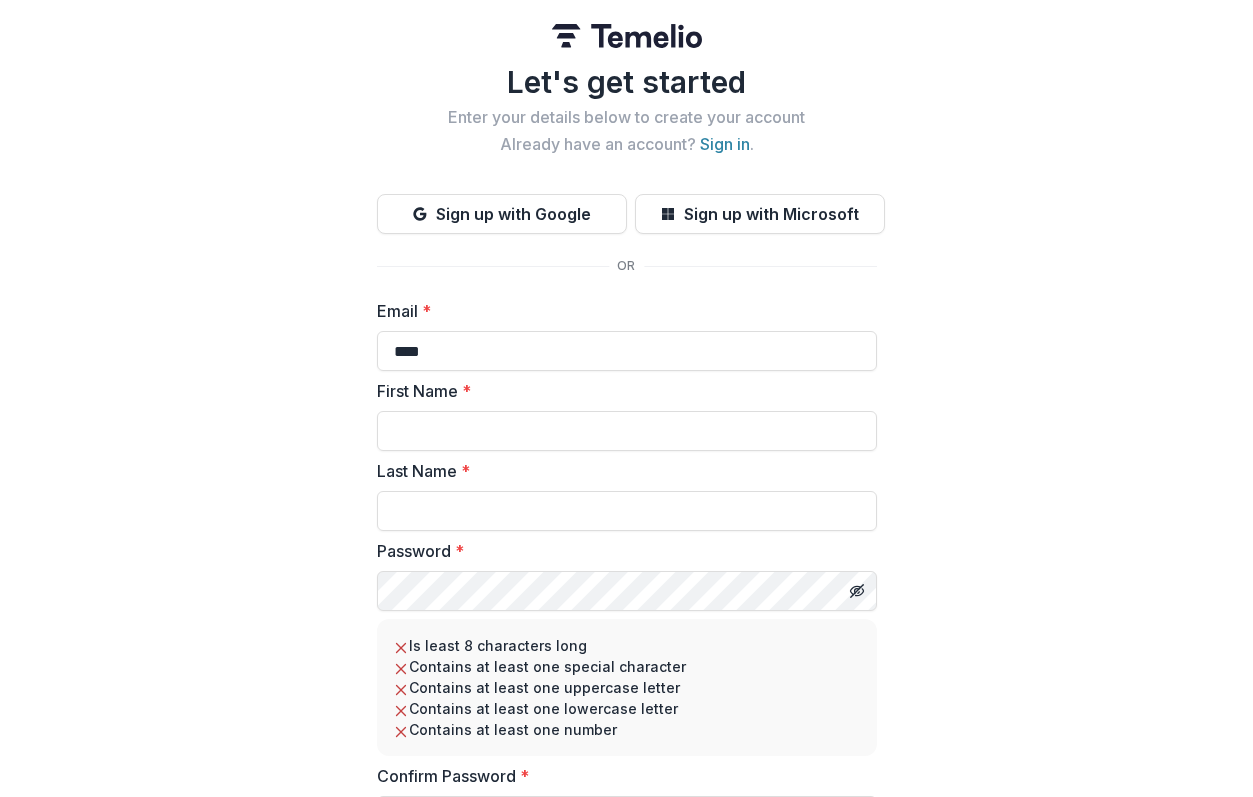 type on "**********" 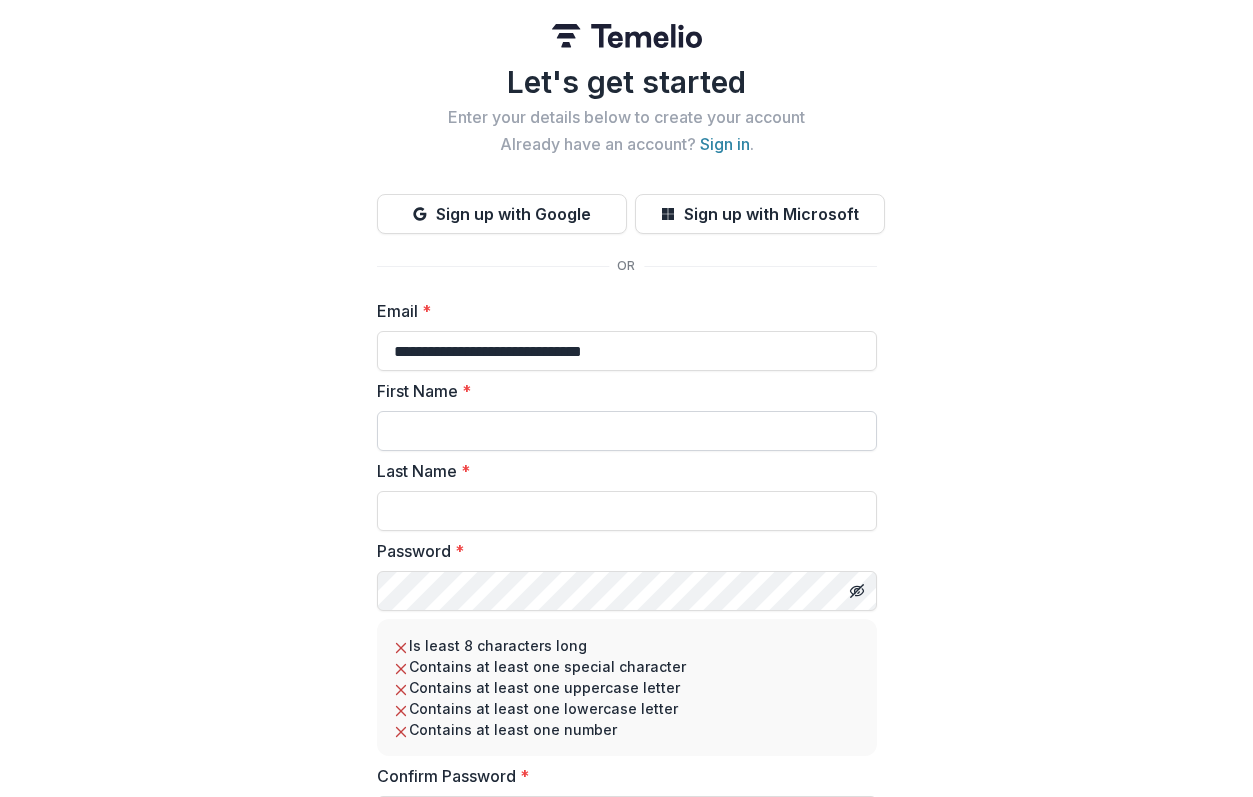 click on "First Name *" at bounding box center (627, 431) 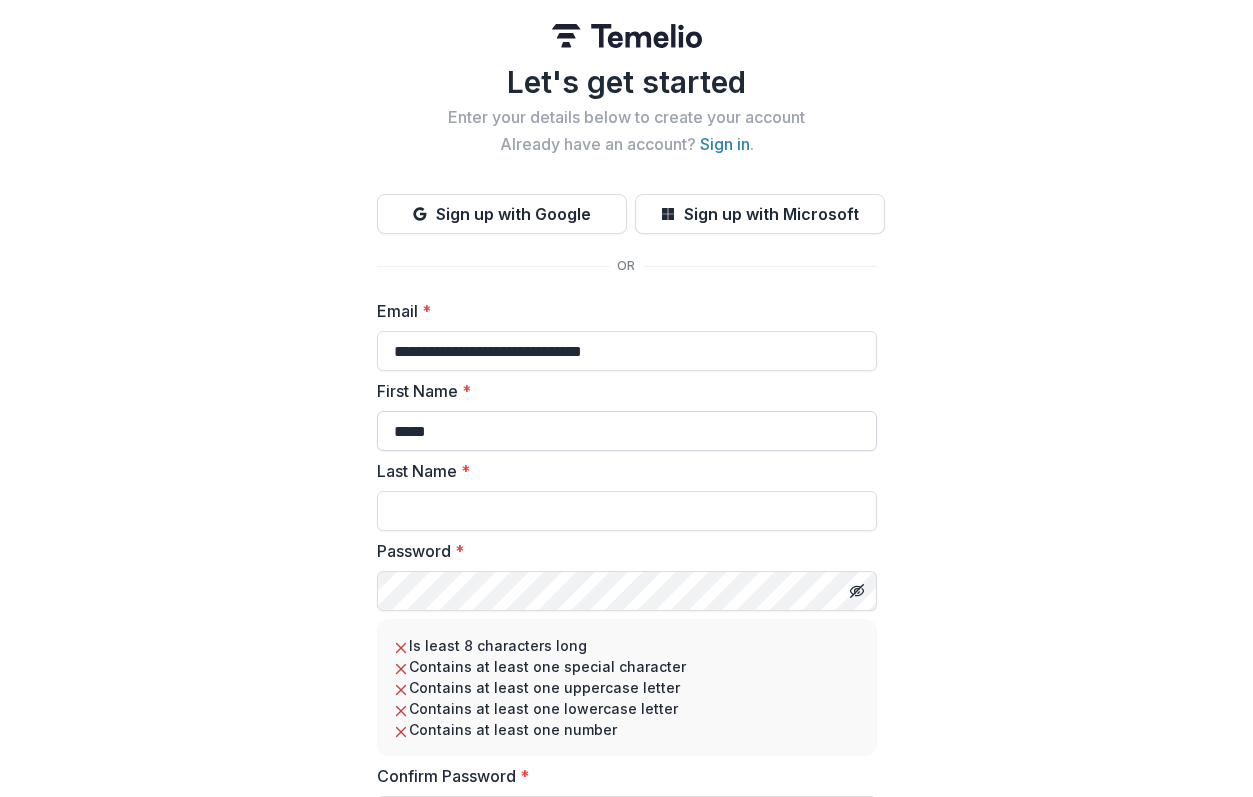 type on "*****" 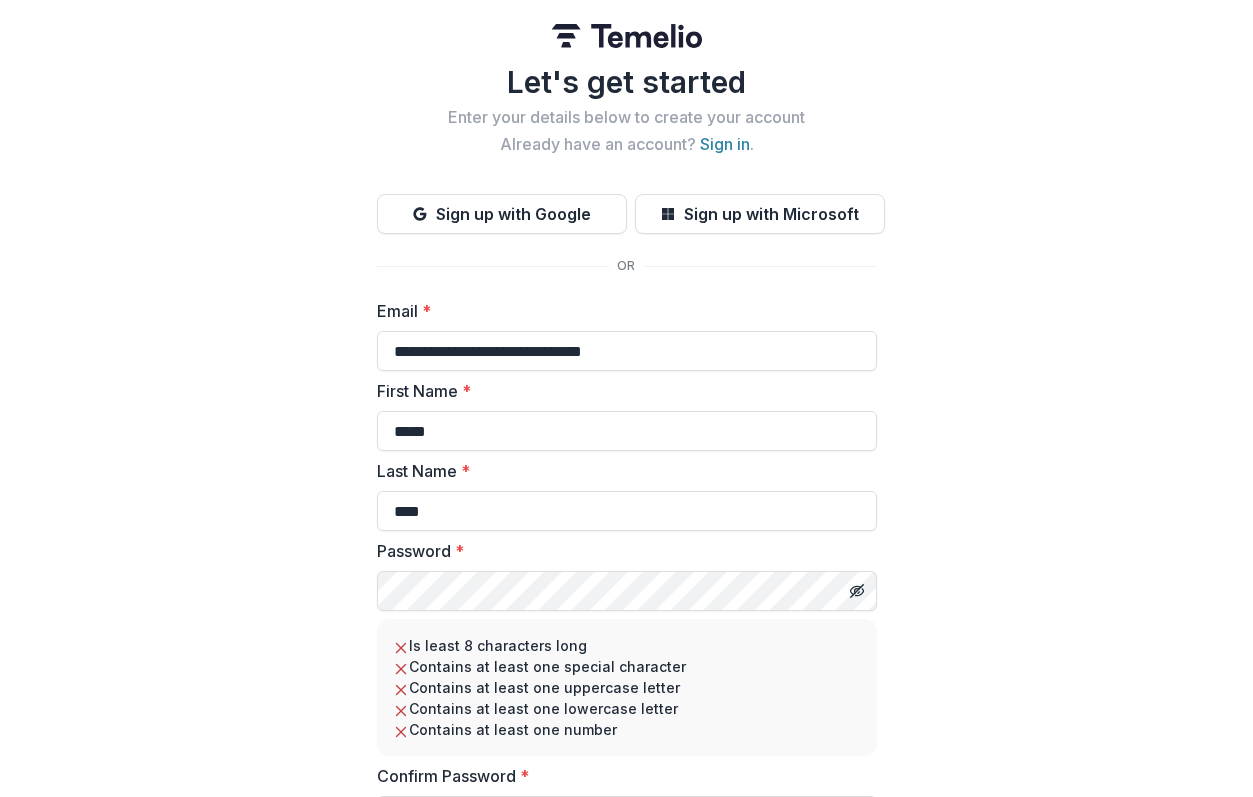 type on "****" 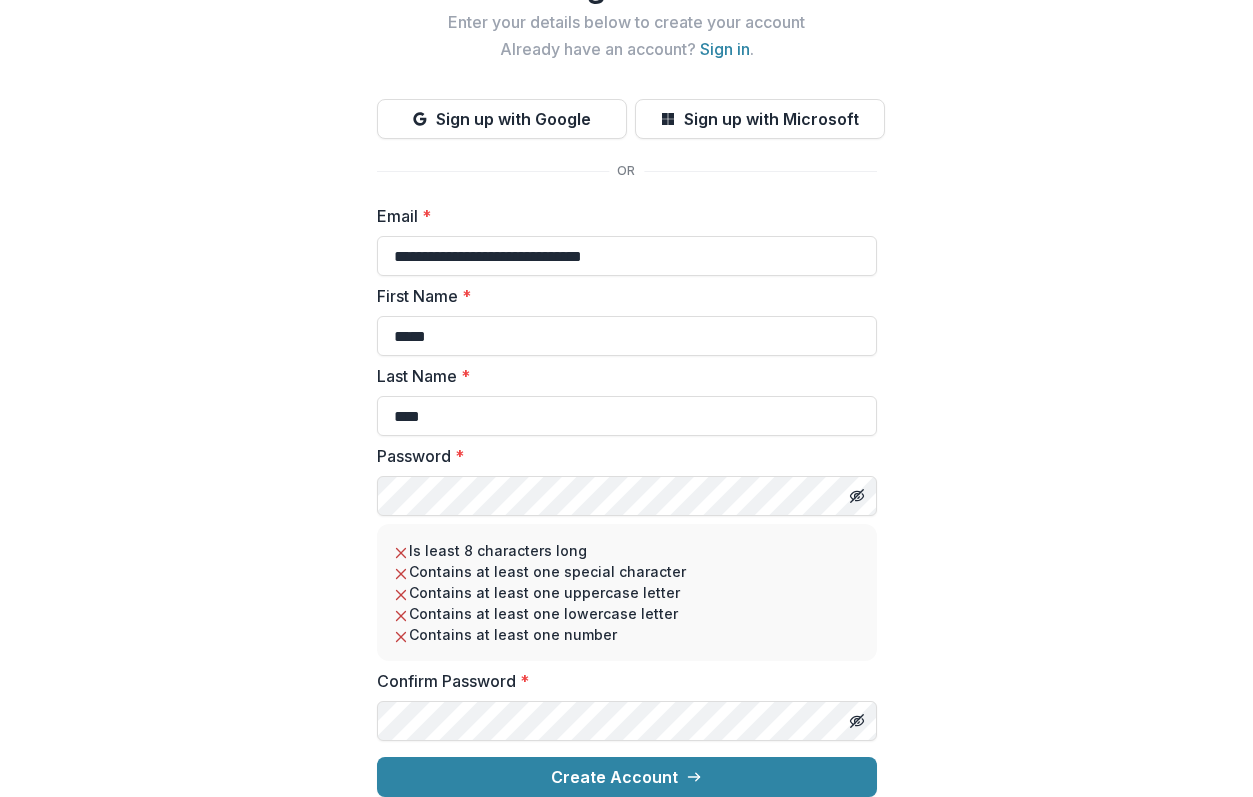 click at bounding box center [877, 476] 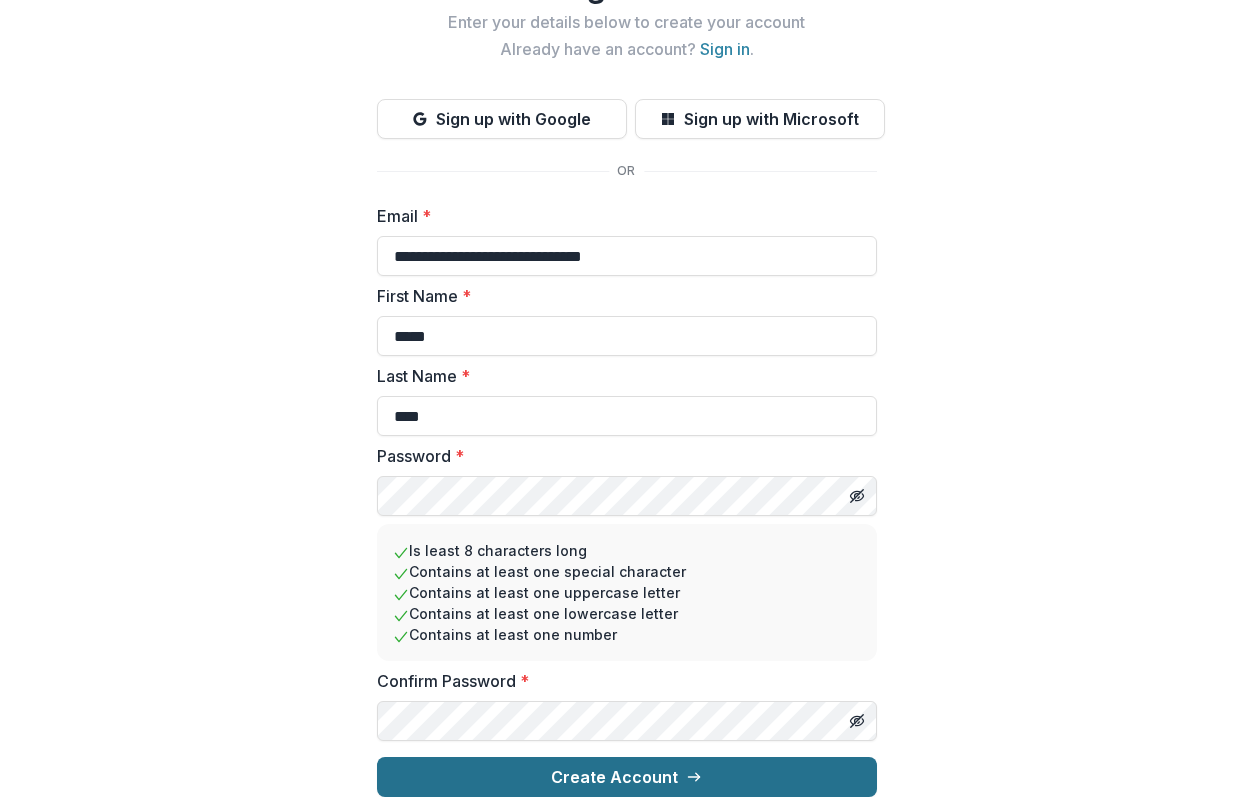 click on "Create Account" at bounding box center [627, 777] 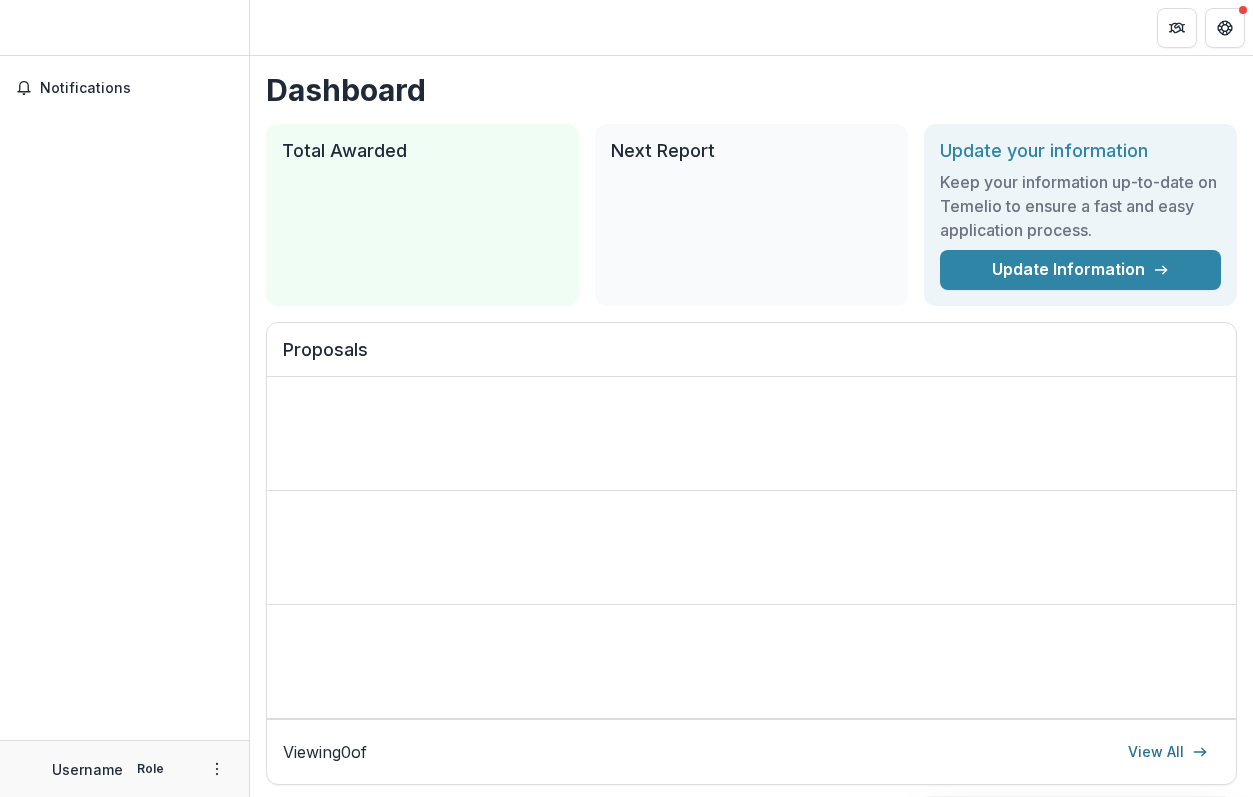 scroll, scrollTop: 0, scrollLeft: 0, axis: both 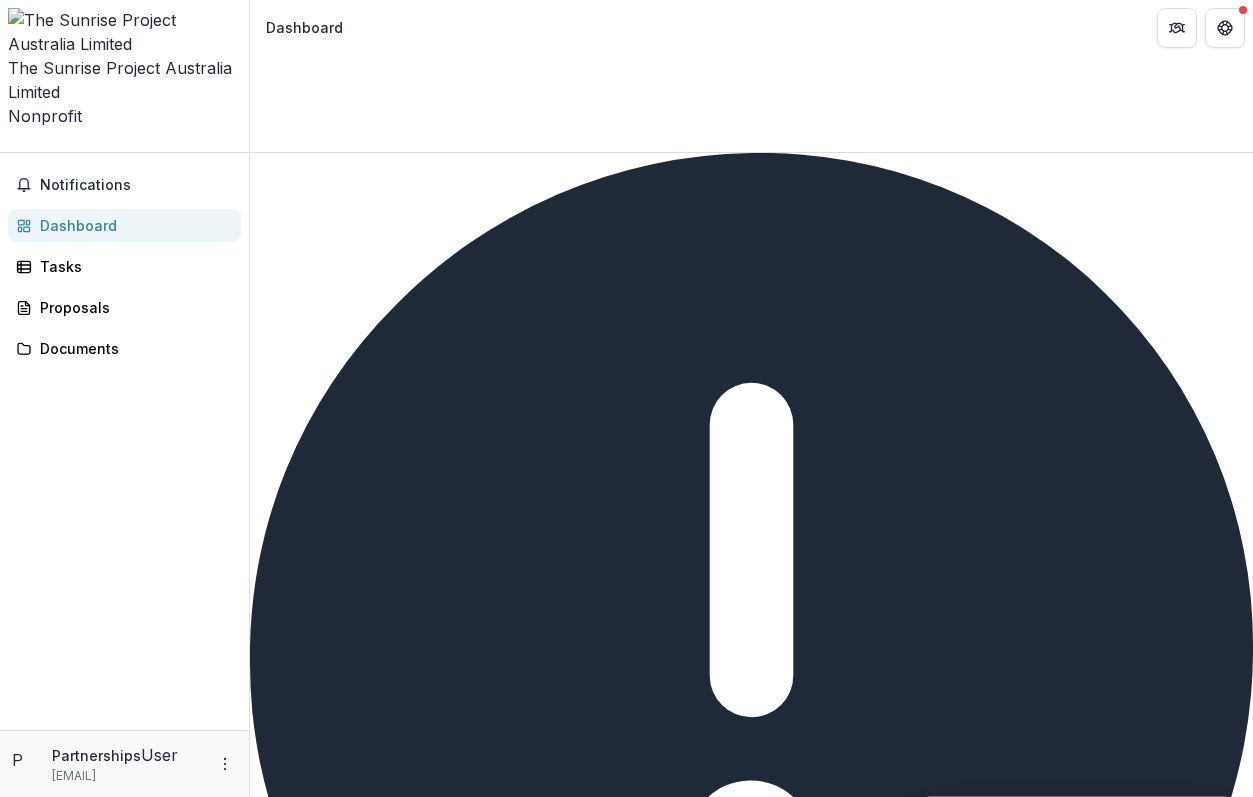 click on "Complete" at bounding box center [298, 1216] 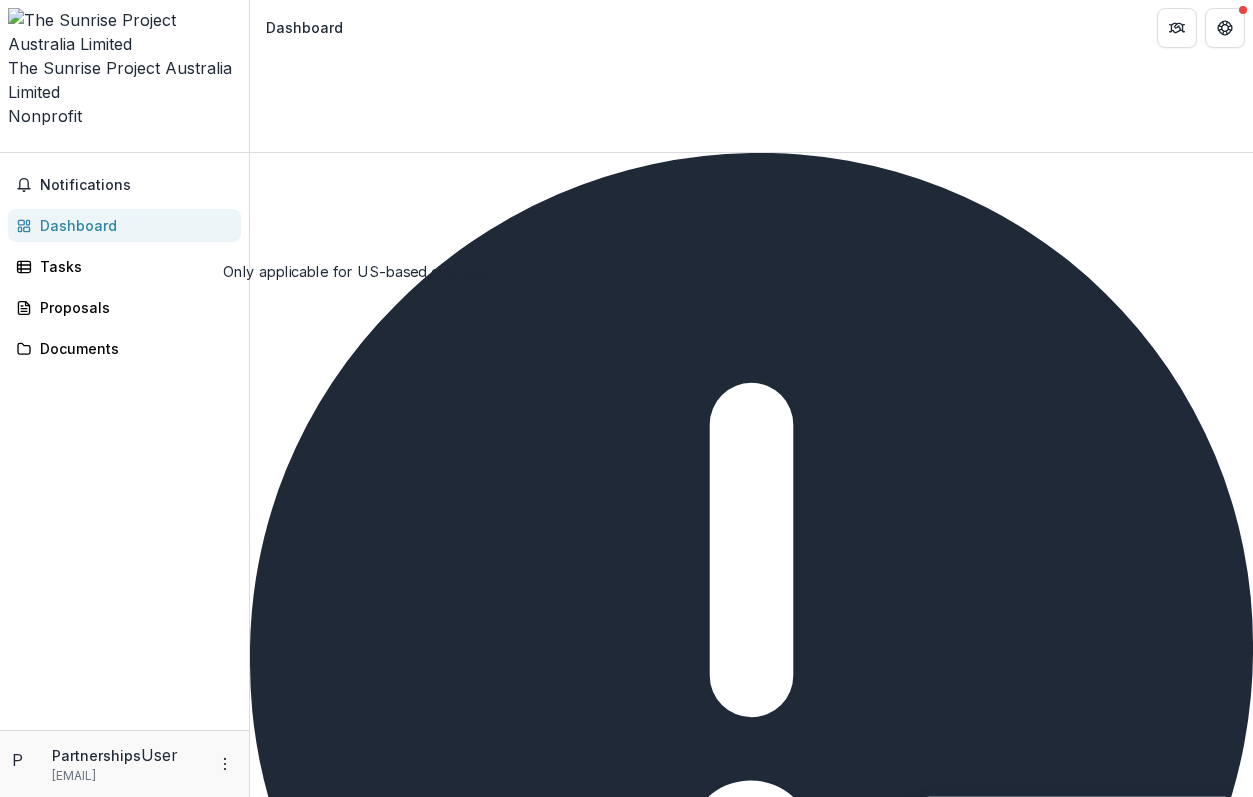 click on "**********" at bounding box center (626, 3710) 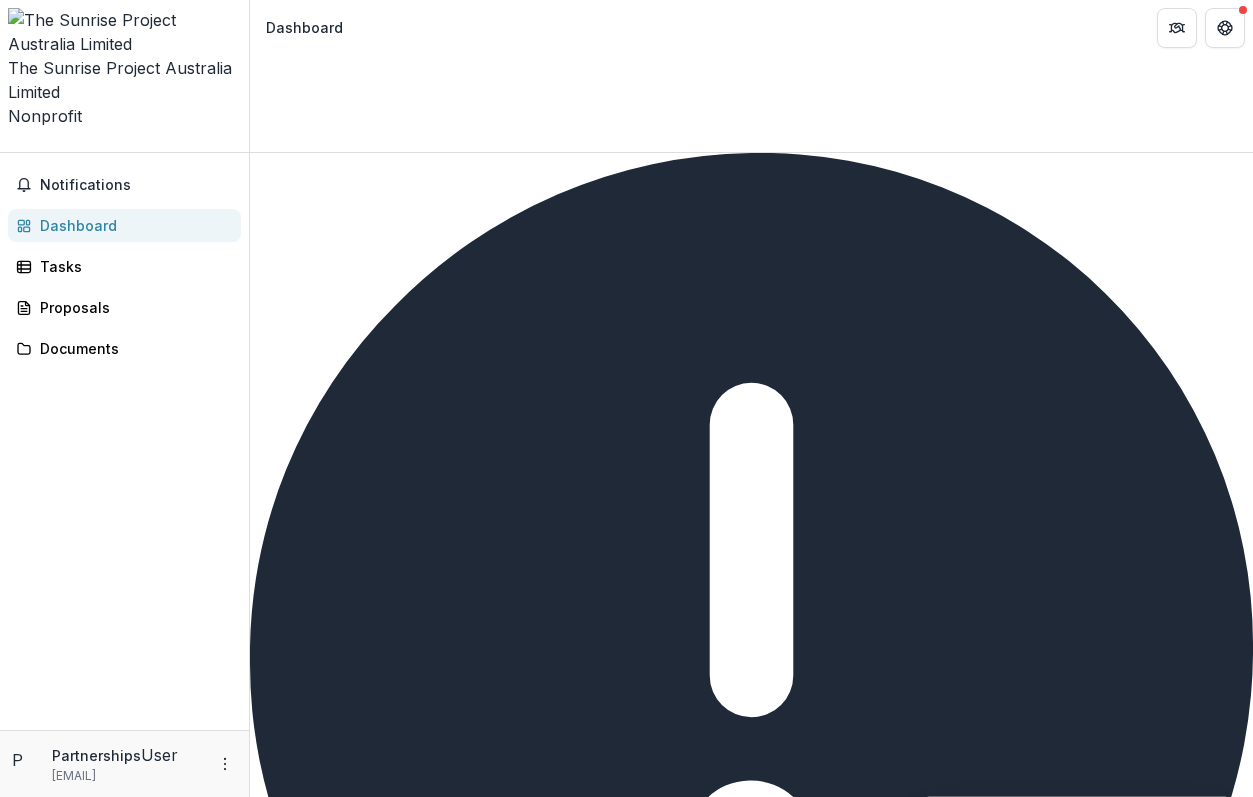 scroll, scrollTop: 182, scrollLeft: 0, axis: vertical 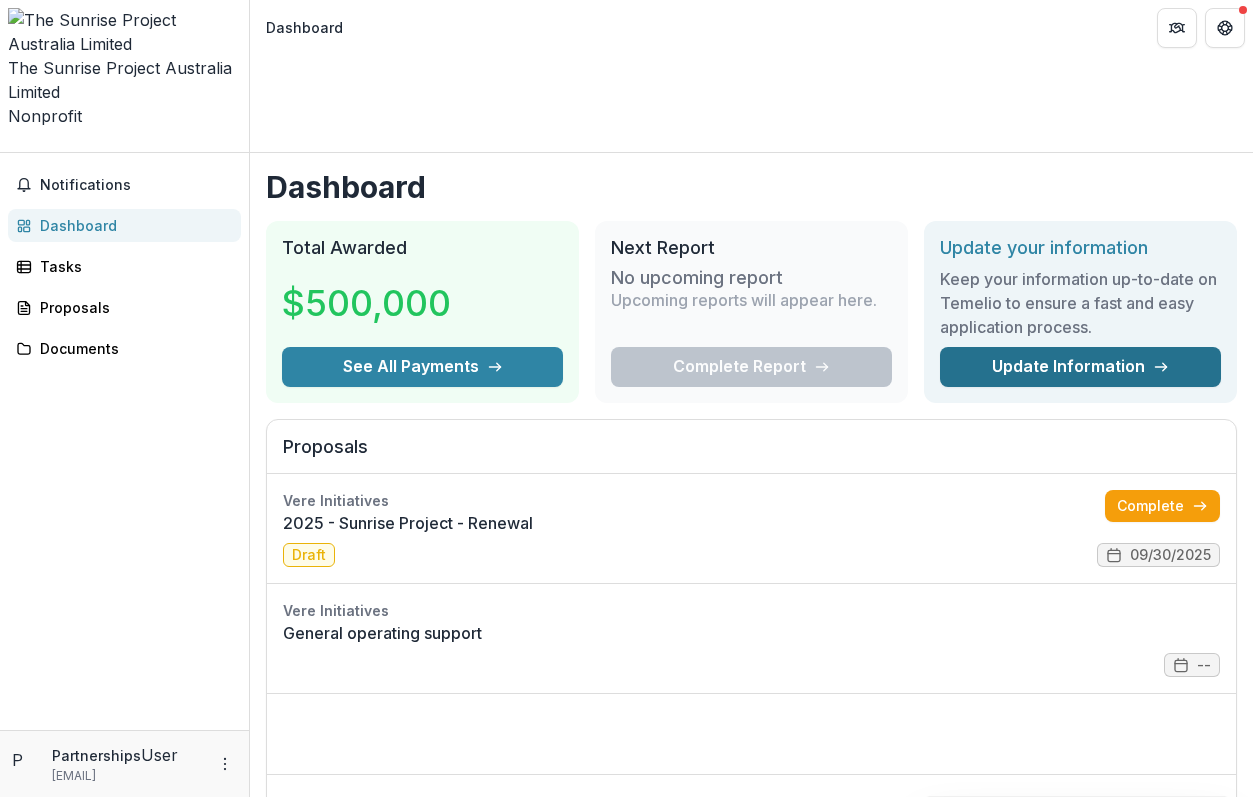click on "Update Information" at bounding box center (1080, 367) 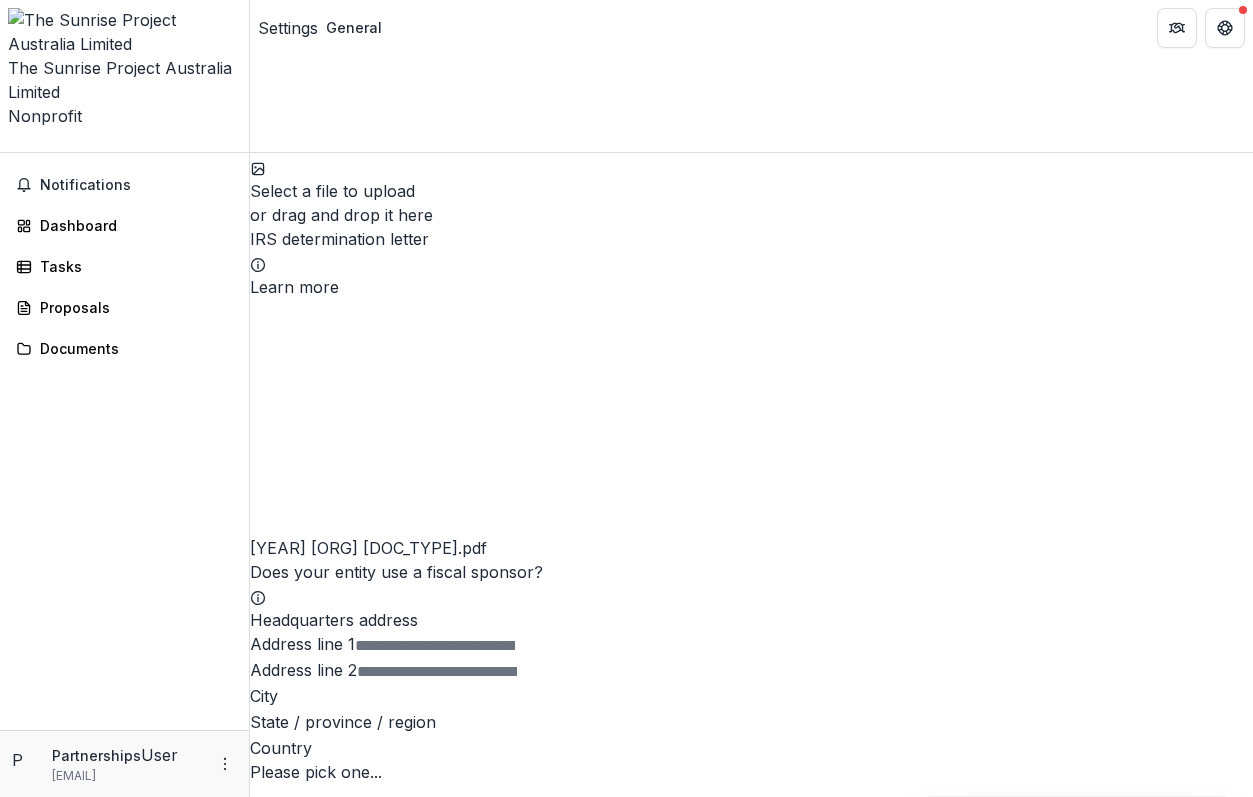 scroll, scrollTop: 1964, scrollLeft: 0, axis: vertical 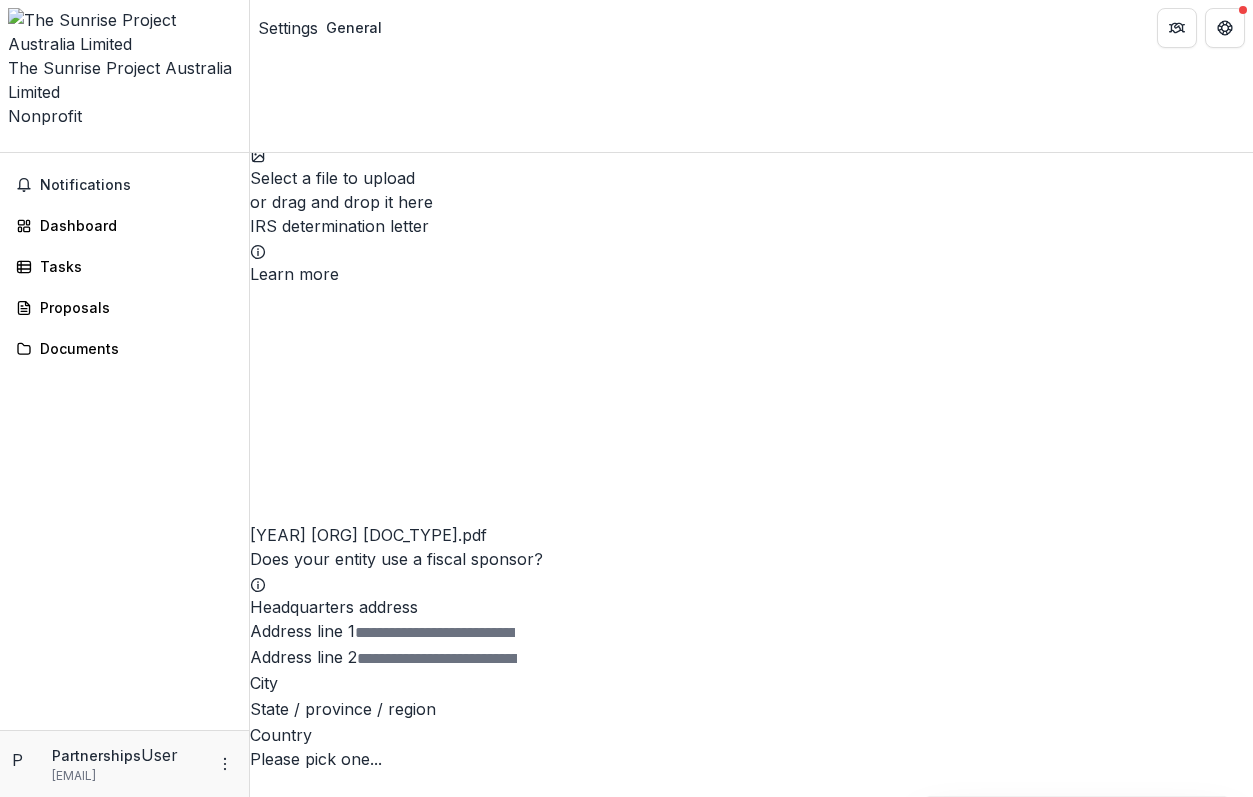 click at bounding box center [250, 1863] 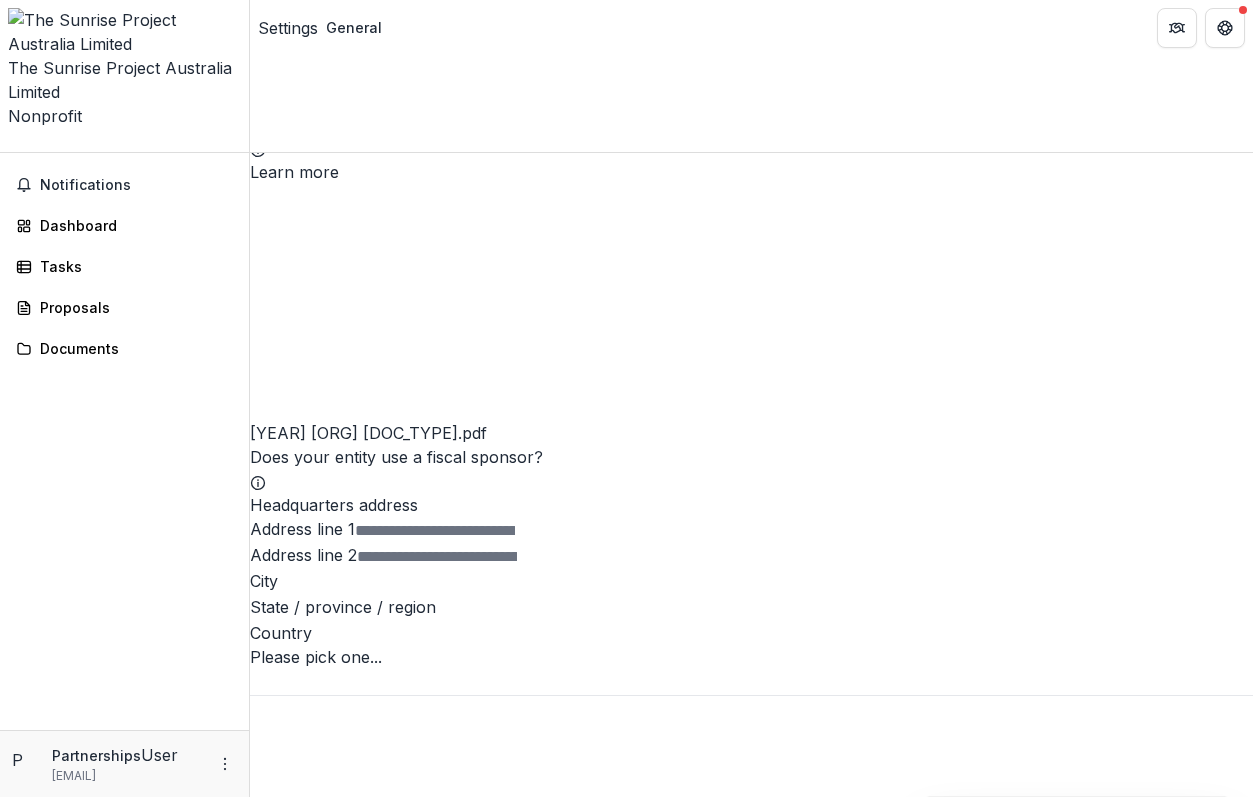 scroll, scrollTop: 2151, scrollLeft: 0, axis: vertical 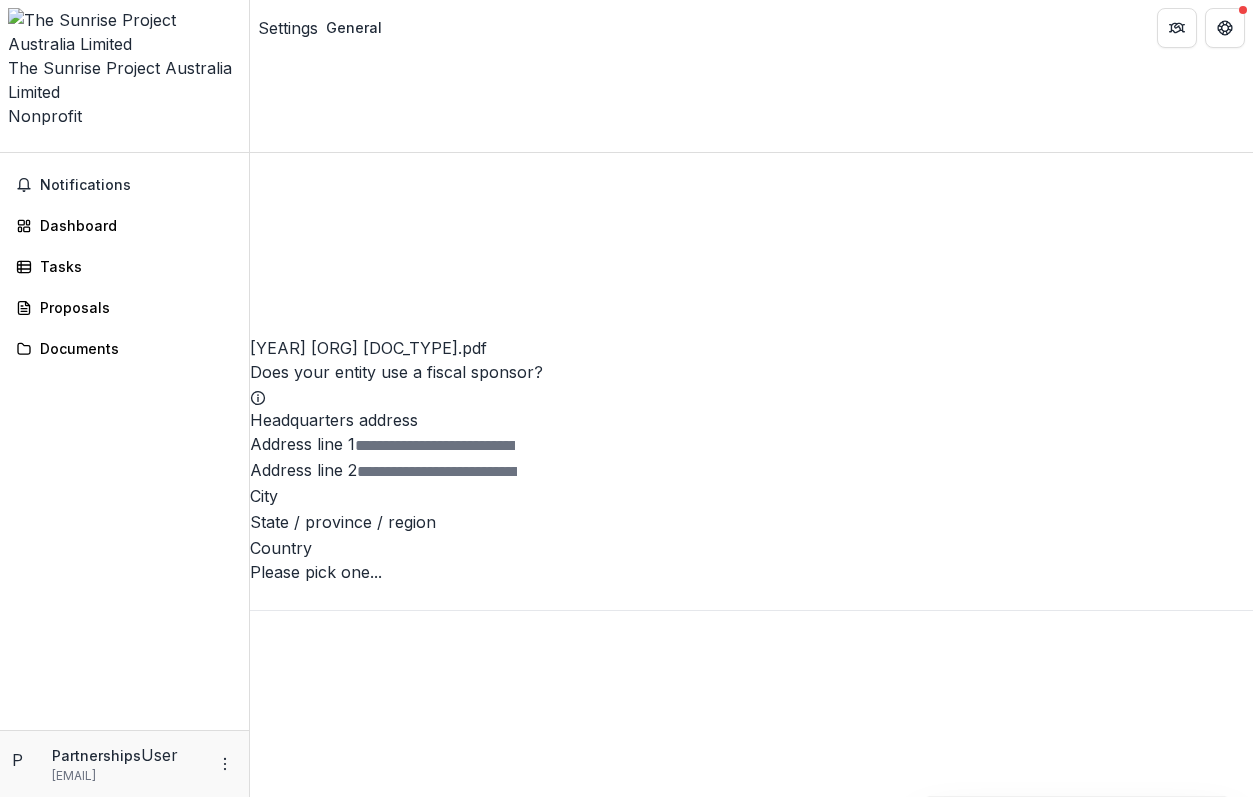 click on "Save Changes" at bounding box center (356, 2690) 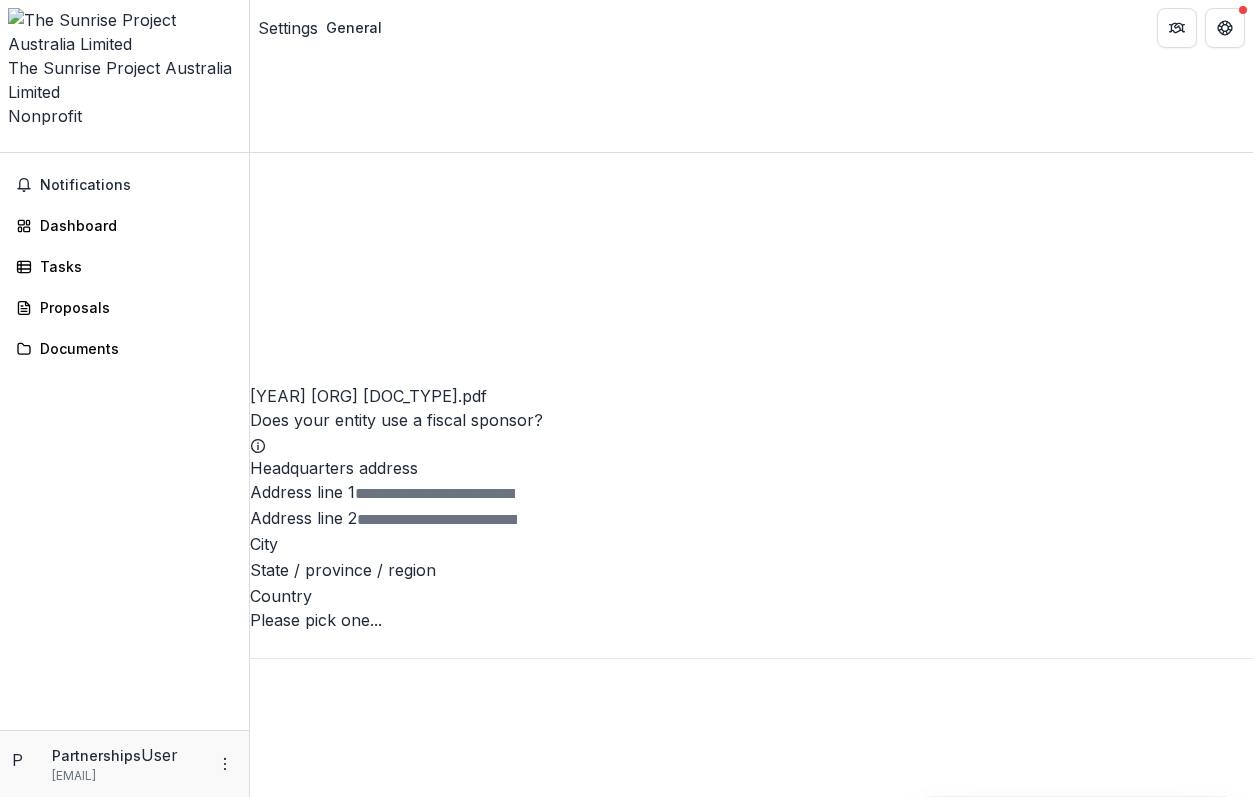 scroll, scrollTop: 453, scrollLeft: 0, axis: vertical 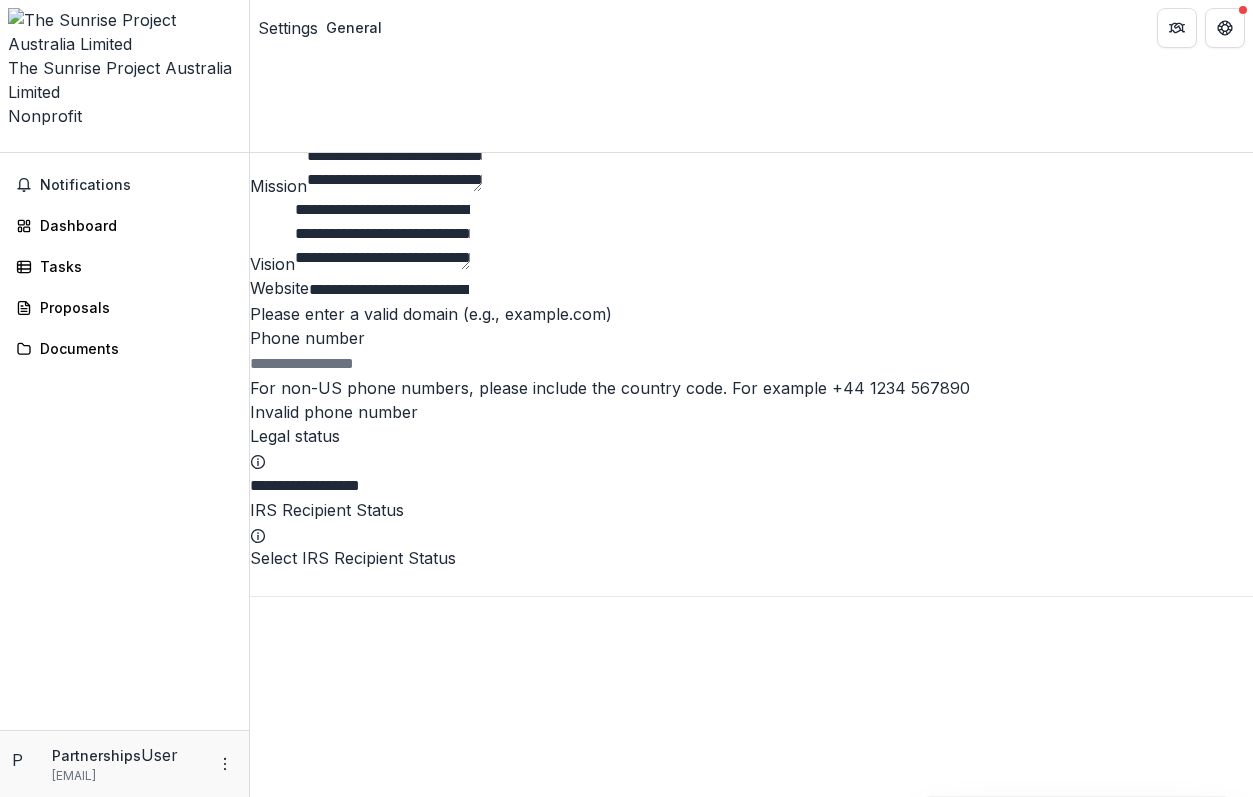 click on "Phone number" at bounding box center (307, 338) 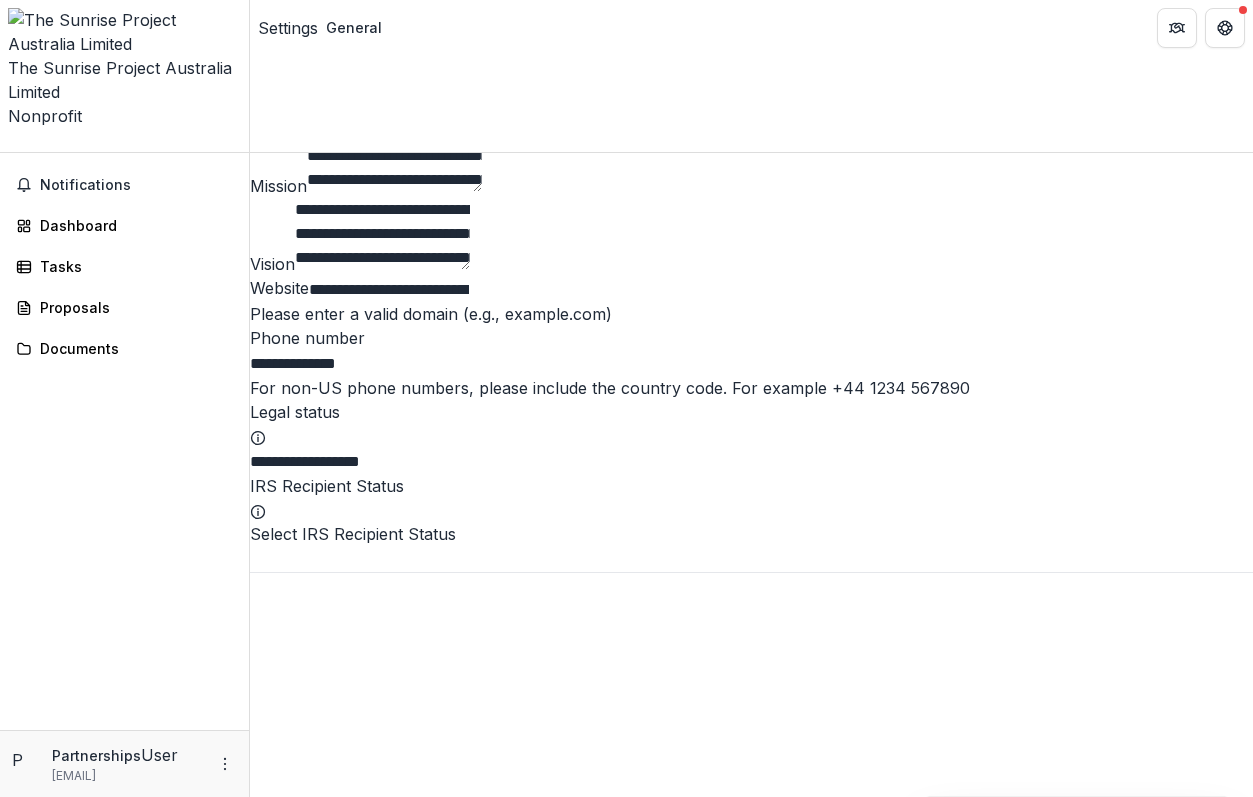 type on "**********" 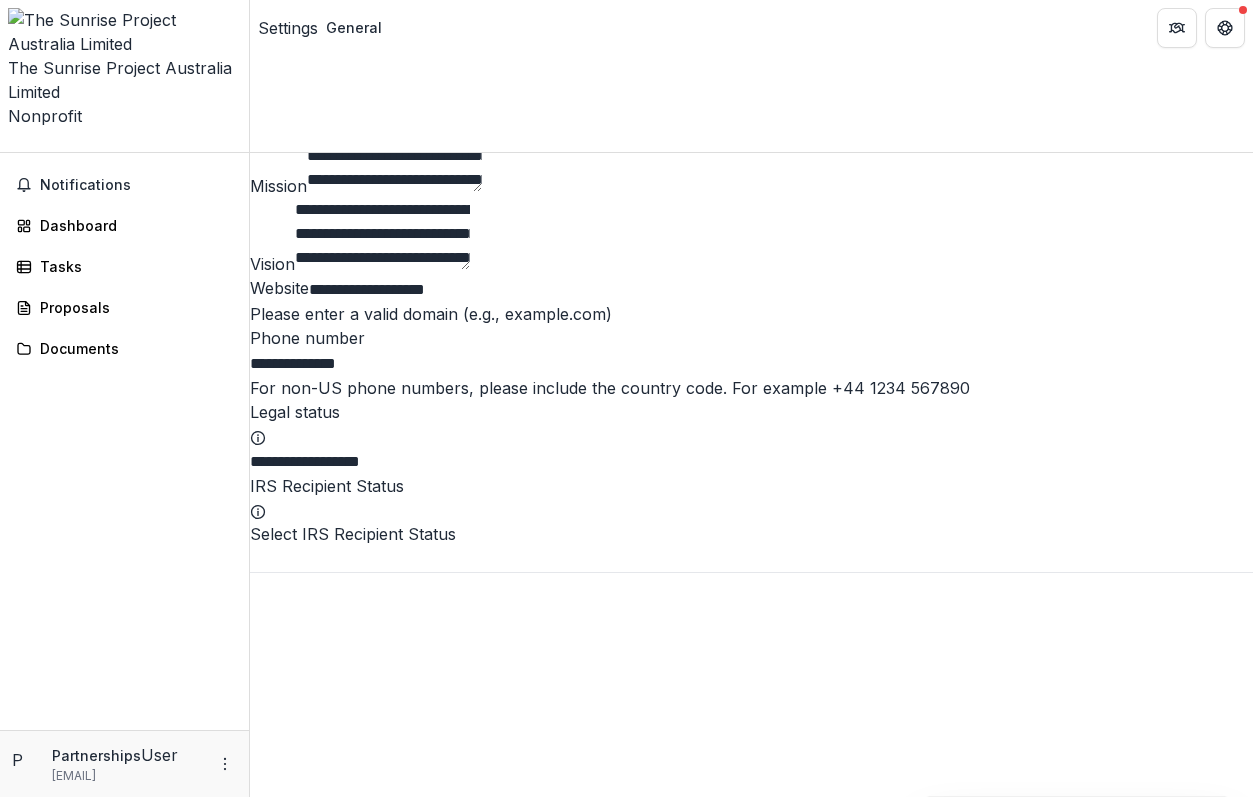 click on "**********" at bounding box center (389, 290) 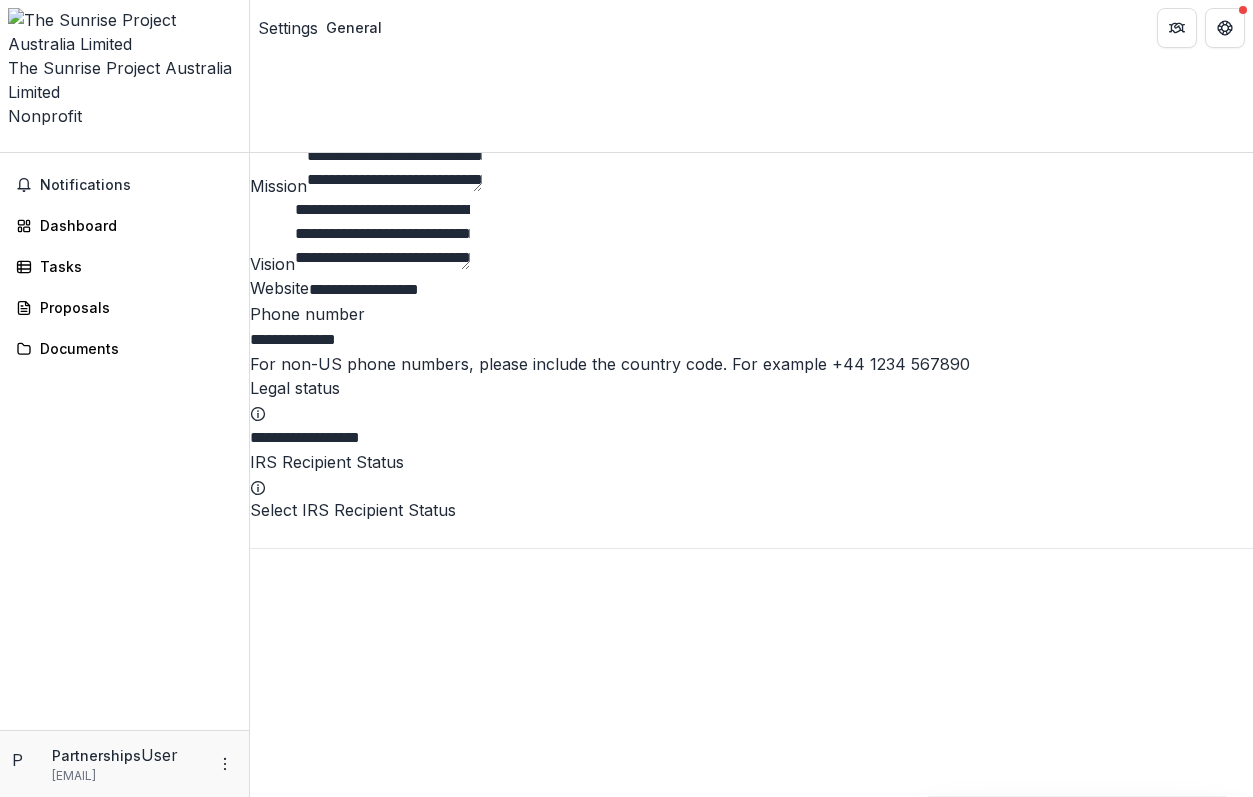 type on "**********" 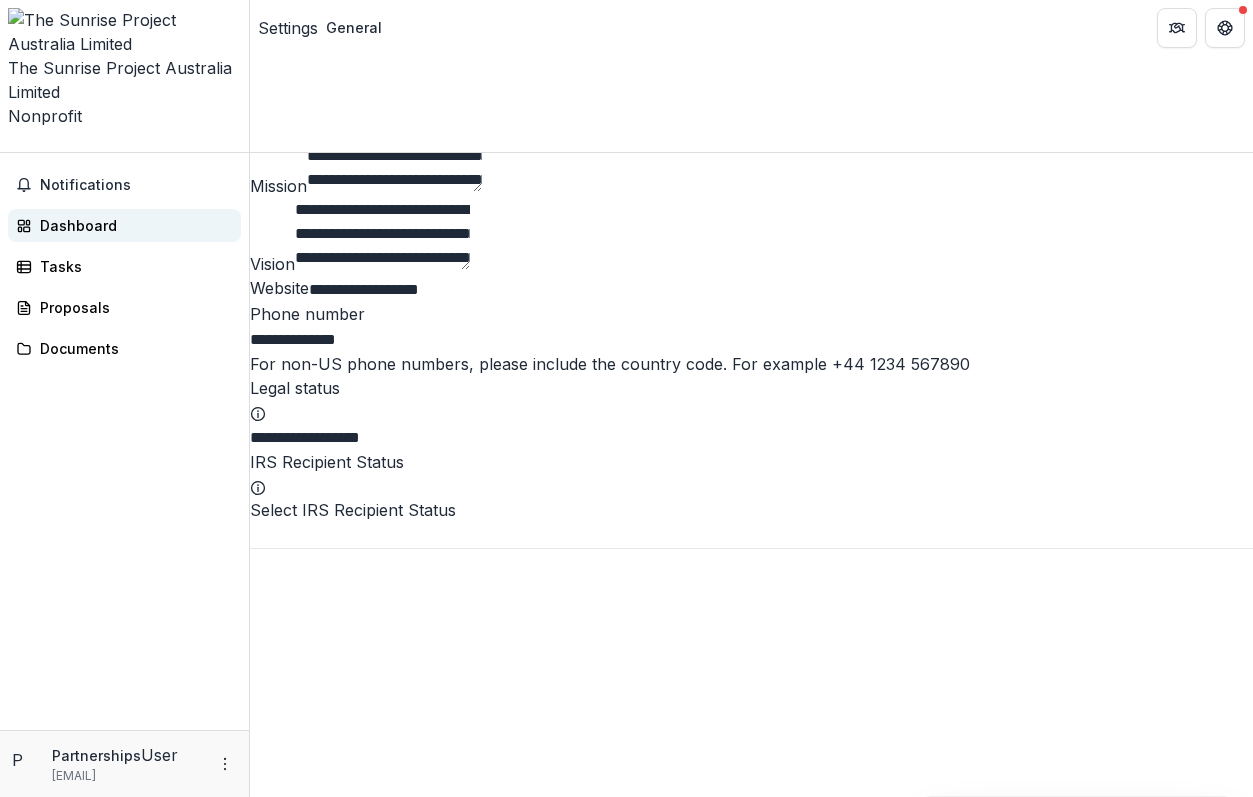 click on "Dashboard" at bounding box center (132, 225) 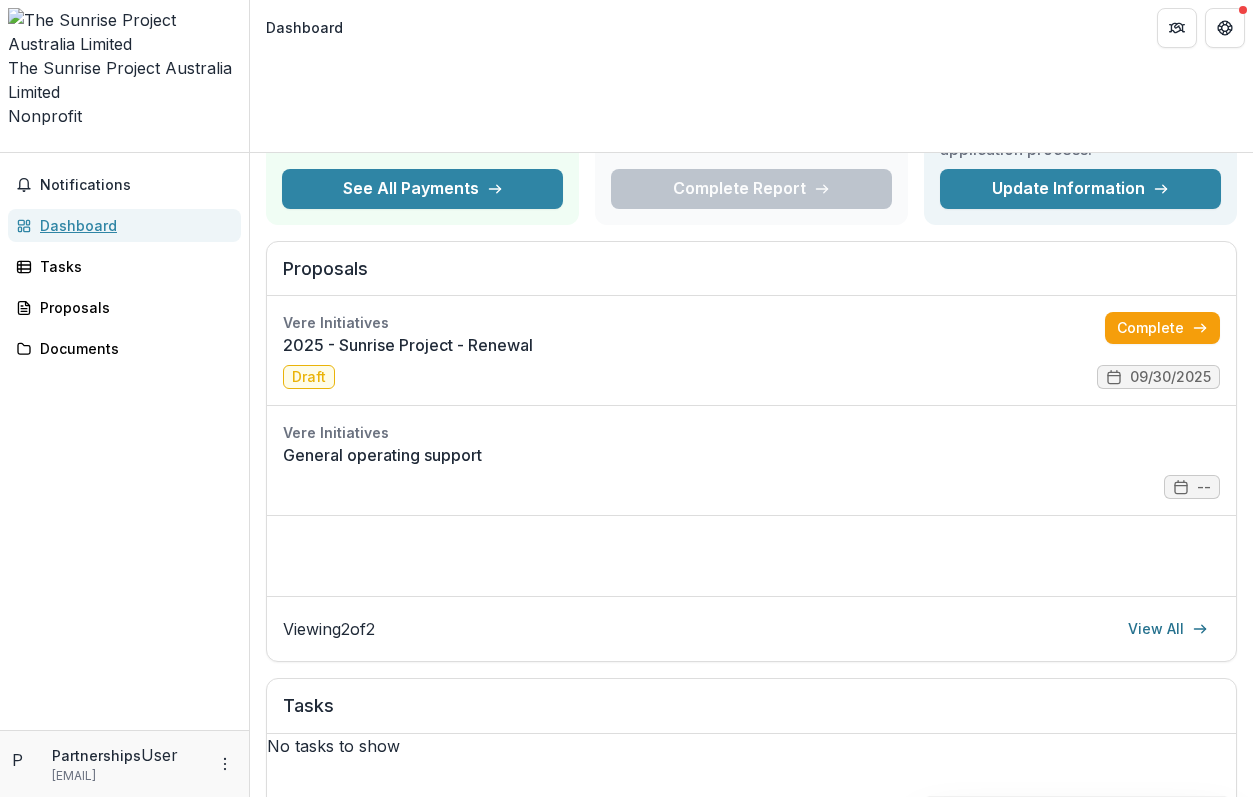 scroll, scrollTop: 0, scrollLeft: 0, axis: both 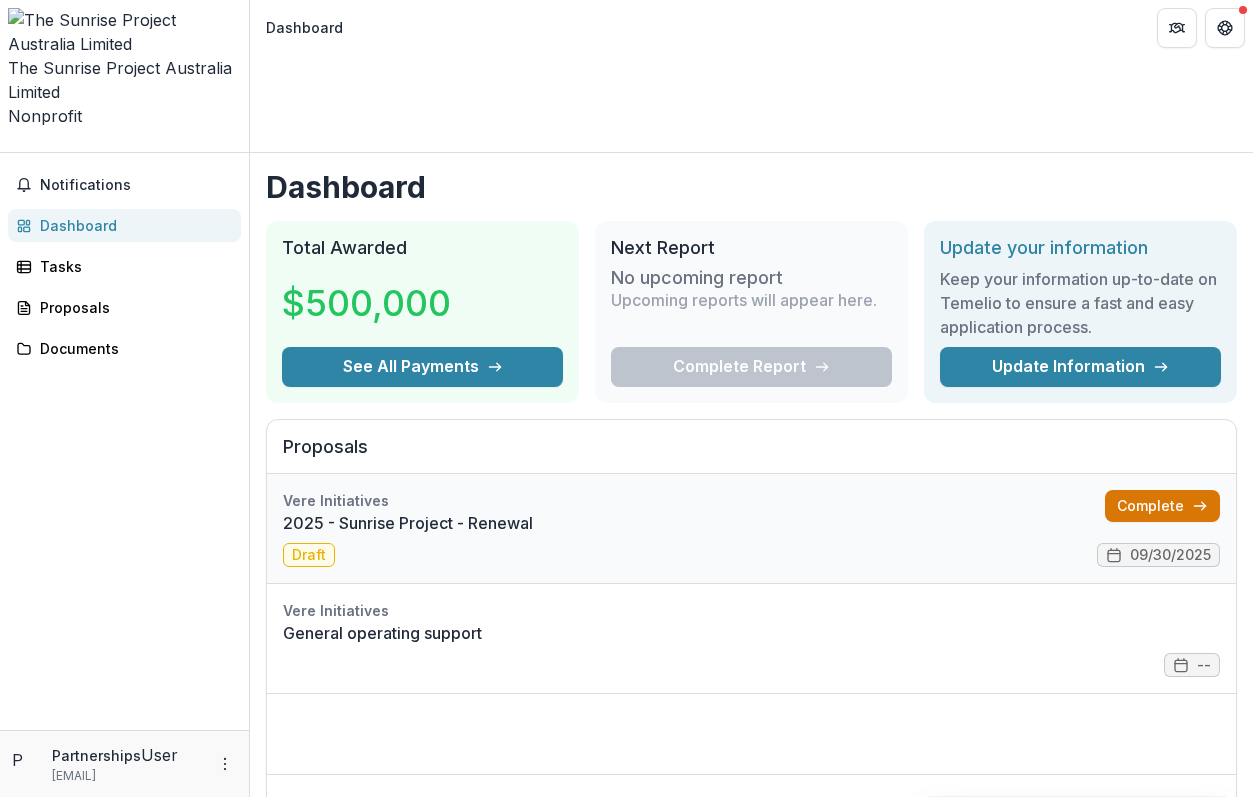click on "Complete" at bounding box center [1162, 506] 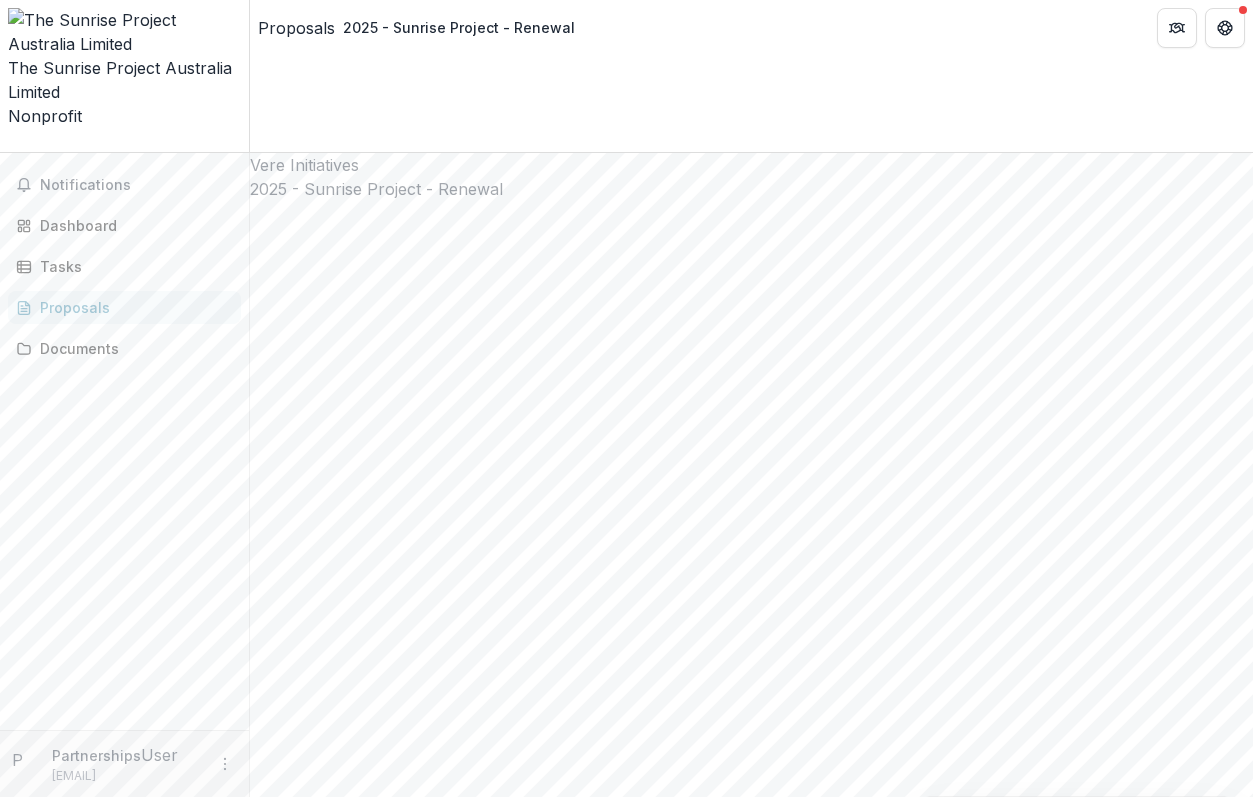 drag, startPoint x: 344, startPoint y: 215, endPoint x: 463, endPoint y: 214, distance: 119.0042 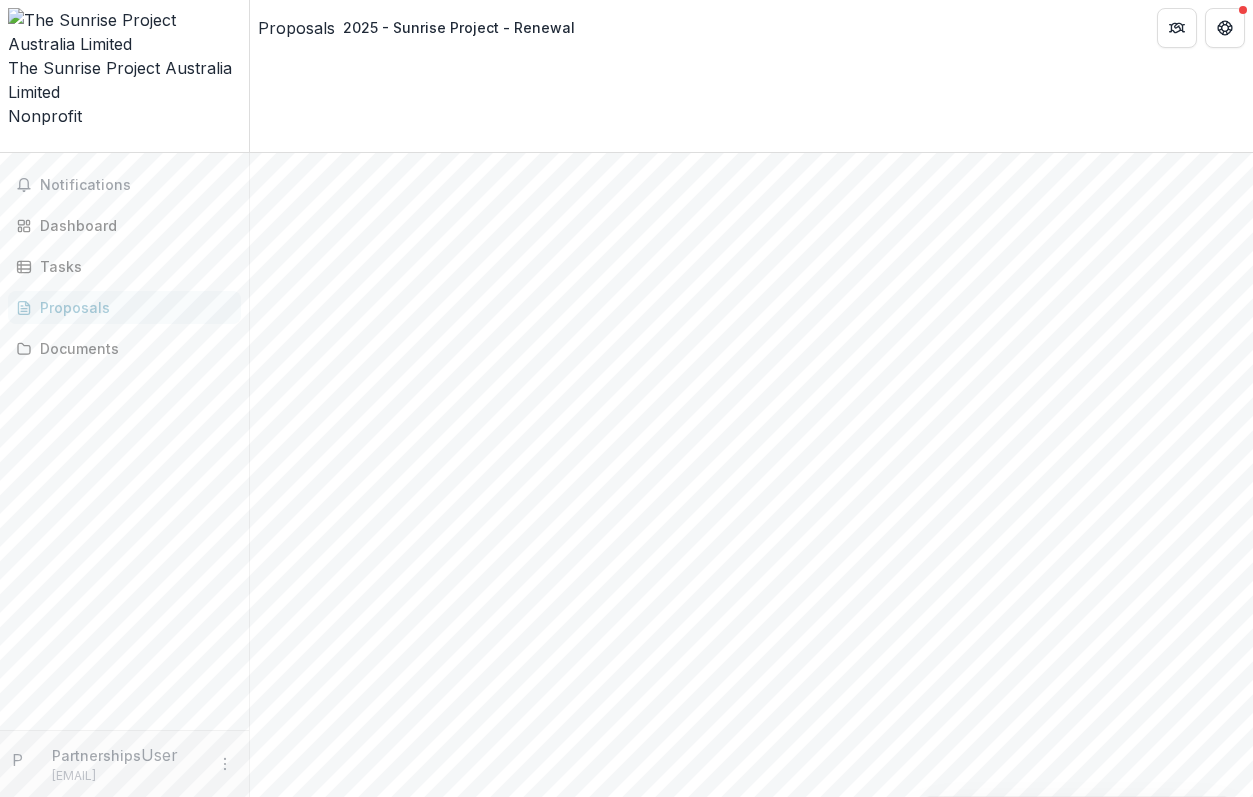 scroll, scrollTop: 1877, scrollLeft: 0, axis: vertical 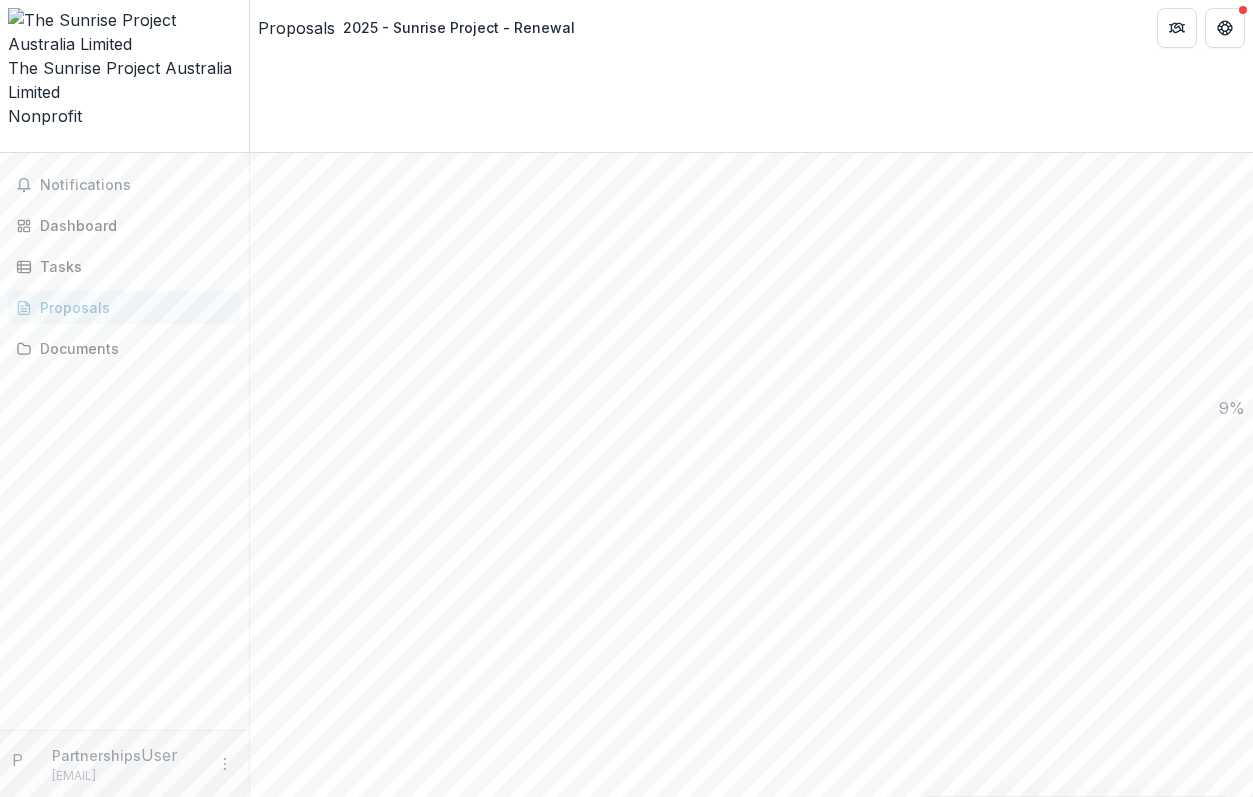 drag, startPoint x: 419, startPoint y: 332, endPoint x: 665, endPoint y: 368, distance: 248.6202 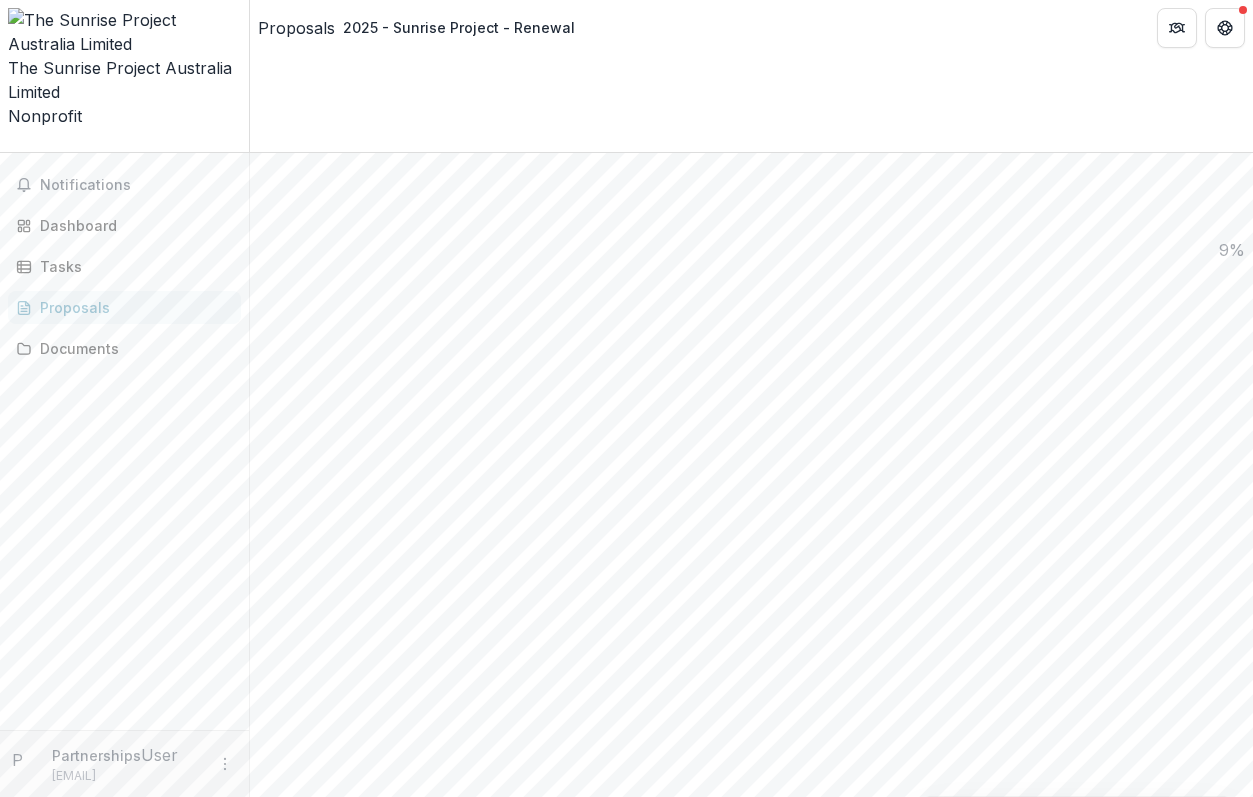 scroll, scrollTop: 1509, scrollLeft: 0, axis: vertical 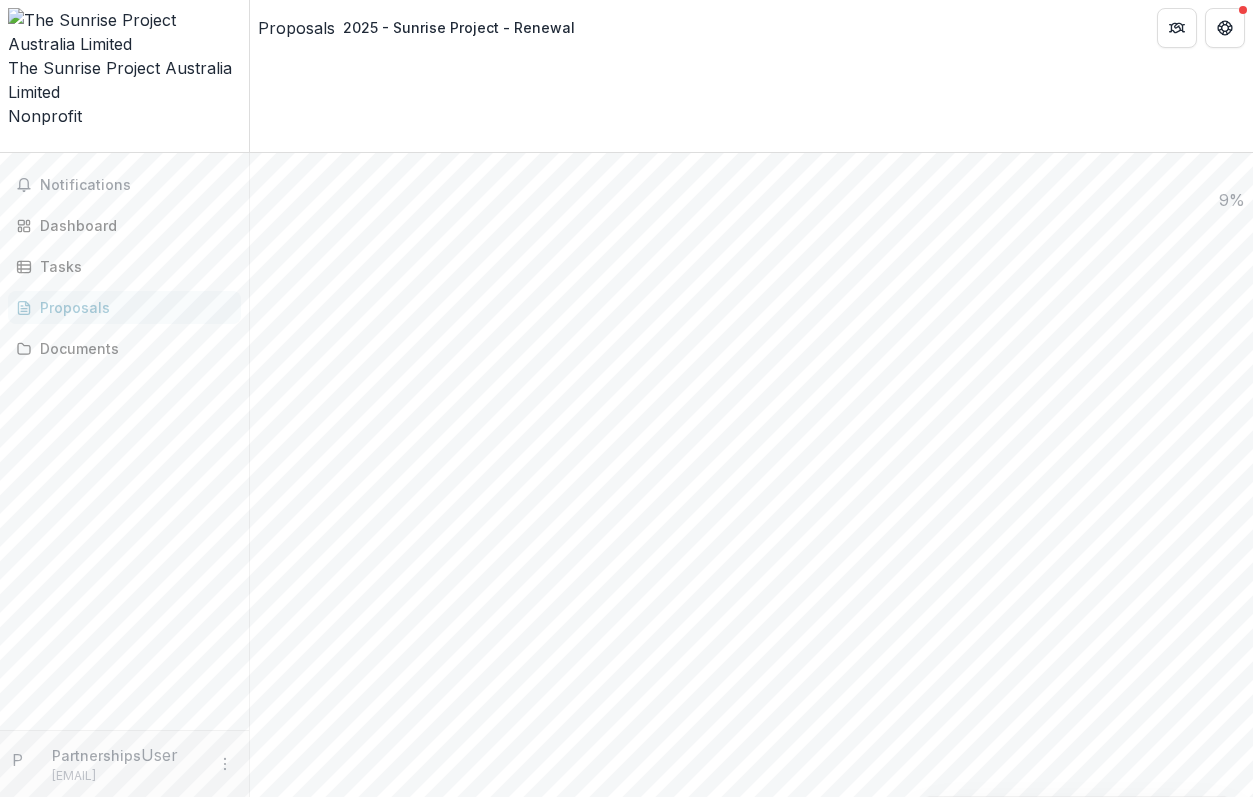 drag, startPoint x: 415, startPoint y: 316, endPoint x: 925, endPoint y: 322, distance: 510.03528 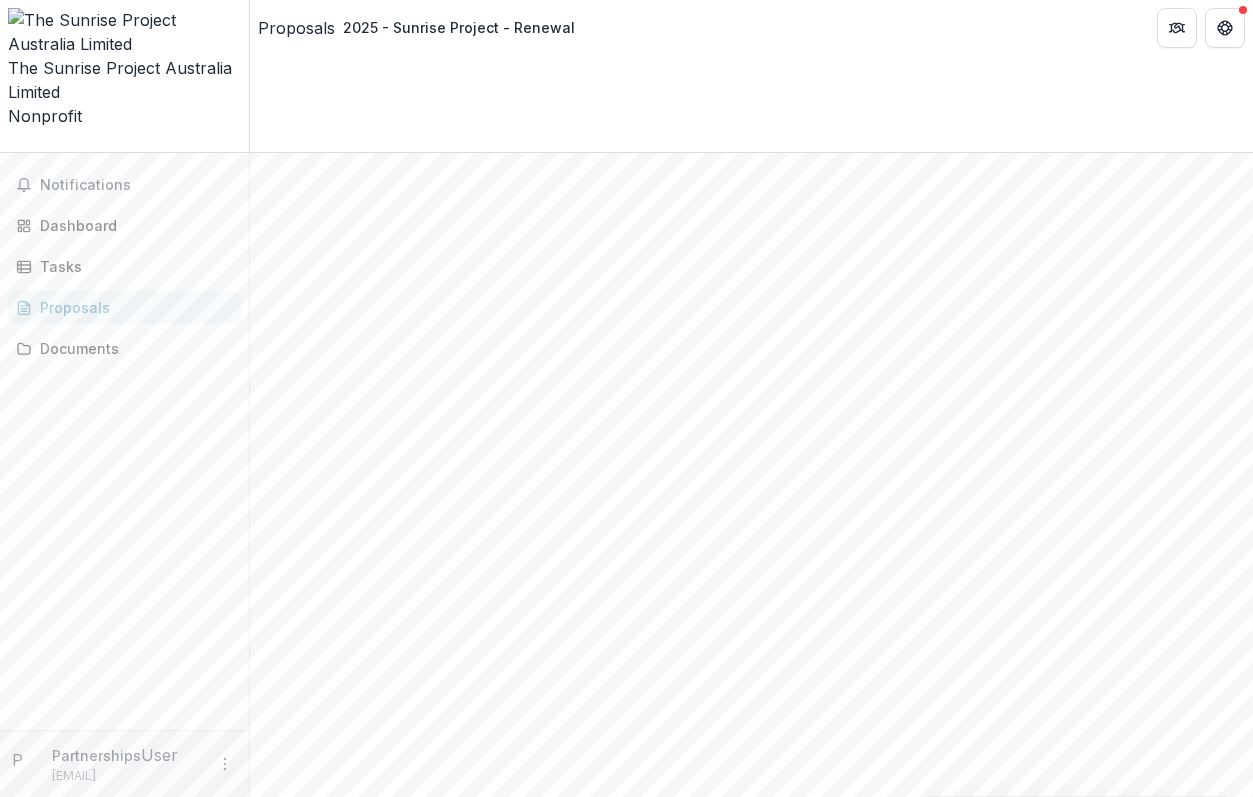 scroll, scrollTop: 432, scrollLeft: 0, axis: vertical 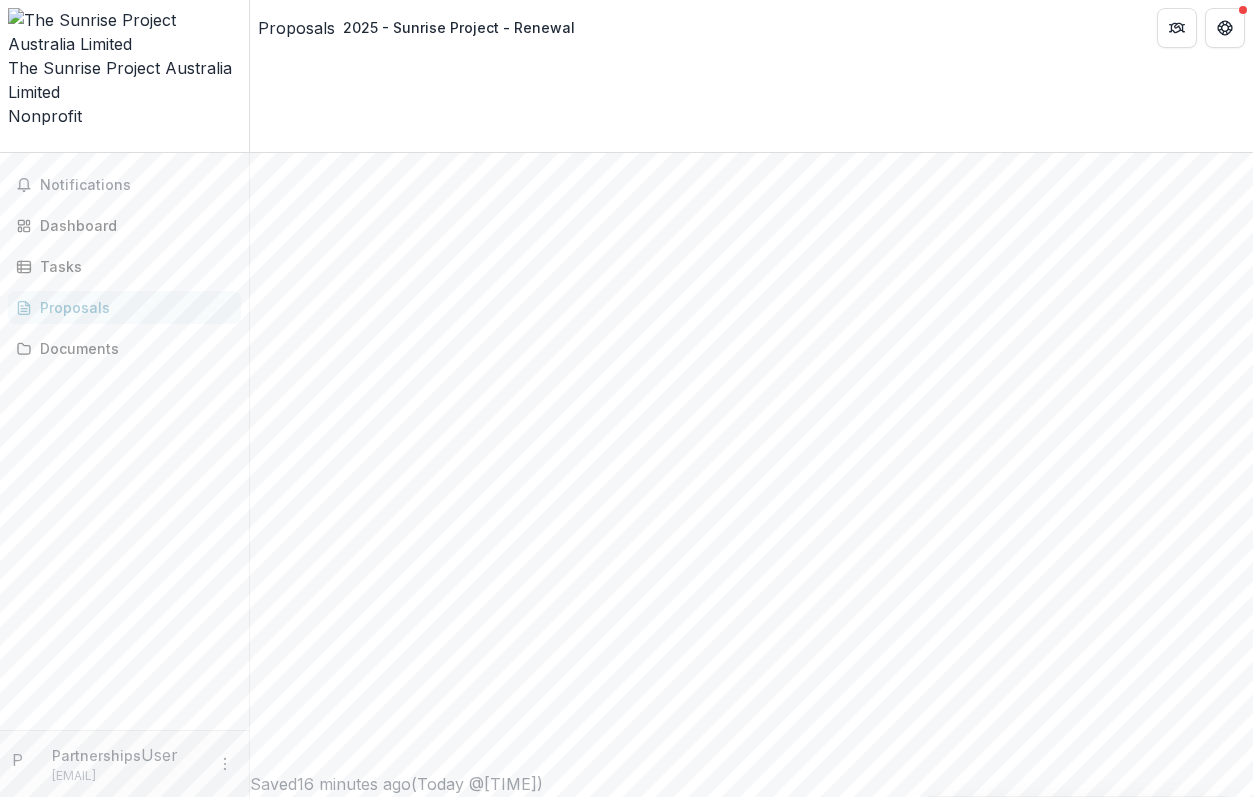 click on "**********" at bounding box center (751, 3468) 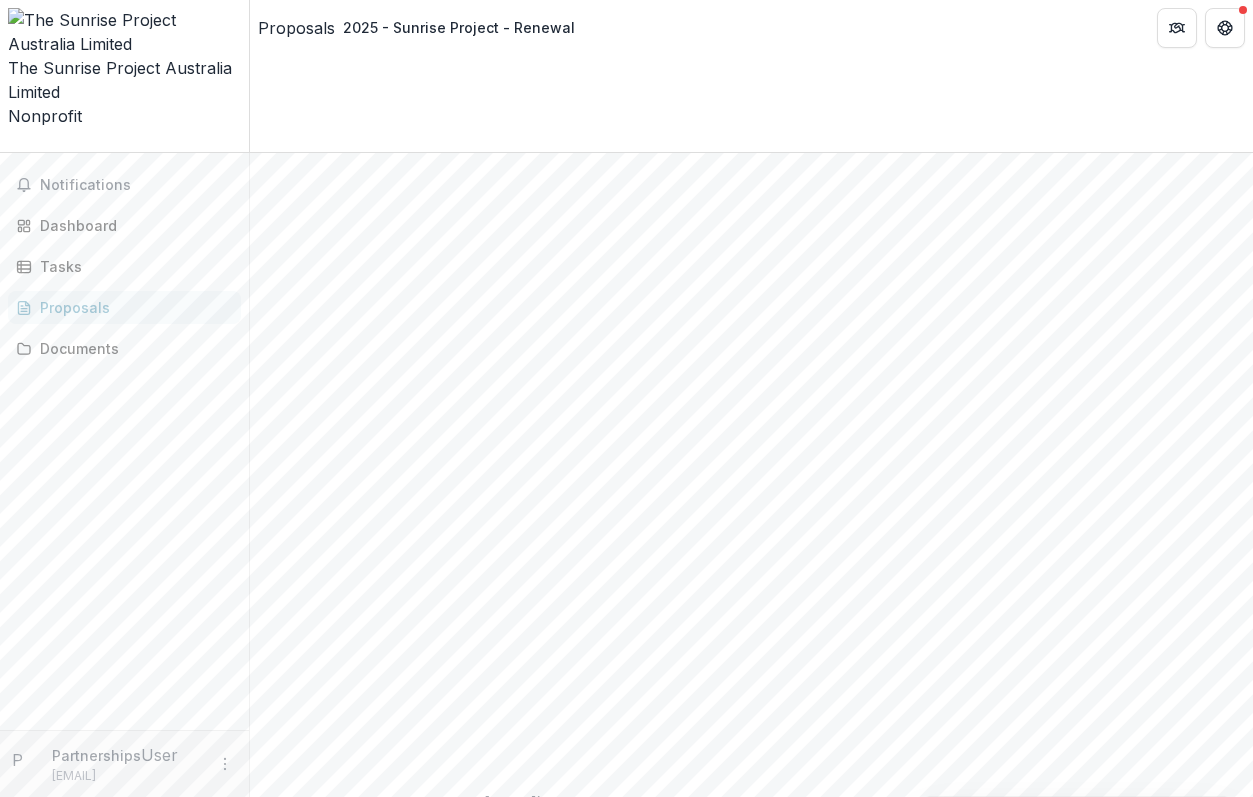 scroll, scrollTop: 440, scrollLeft: 0, axis: vertical 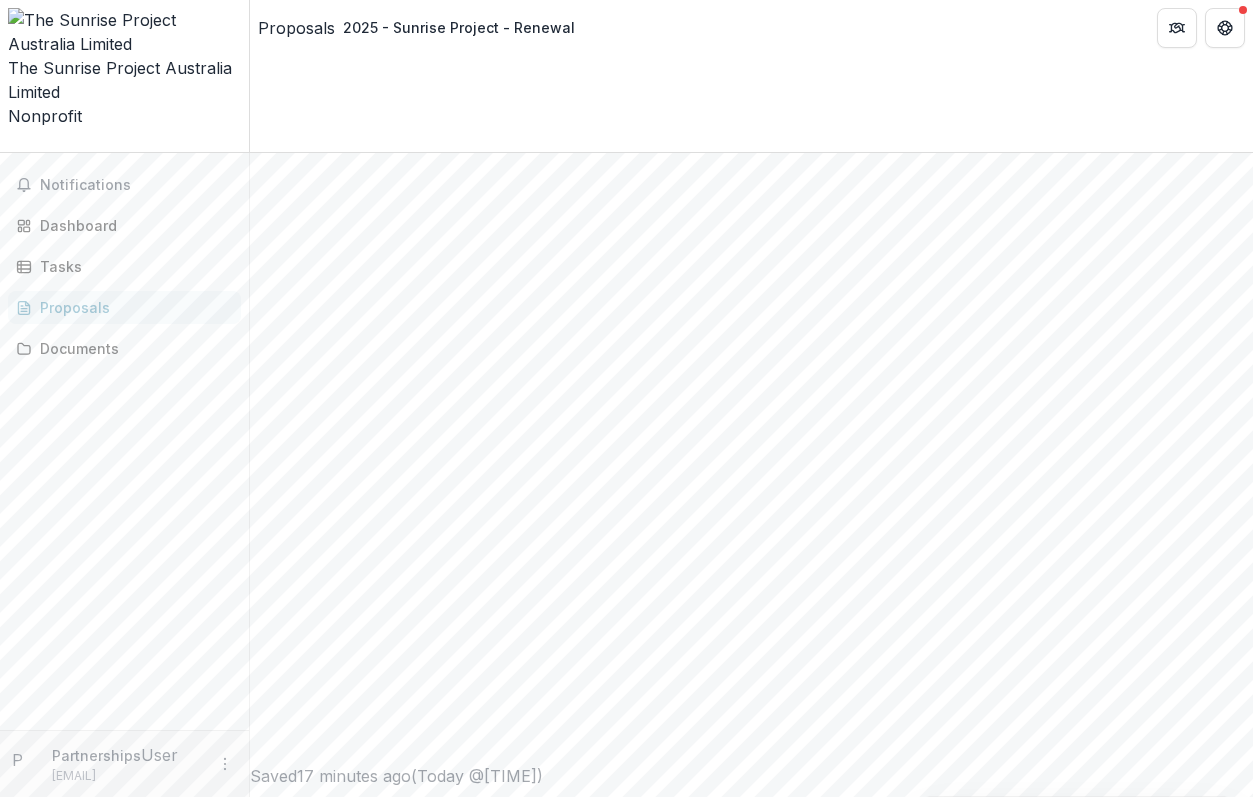 click on "click to browse" at bounding box center [481, 3105] 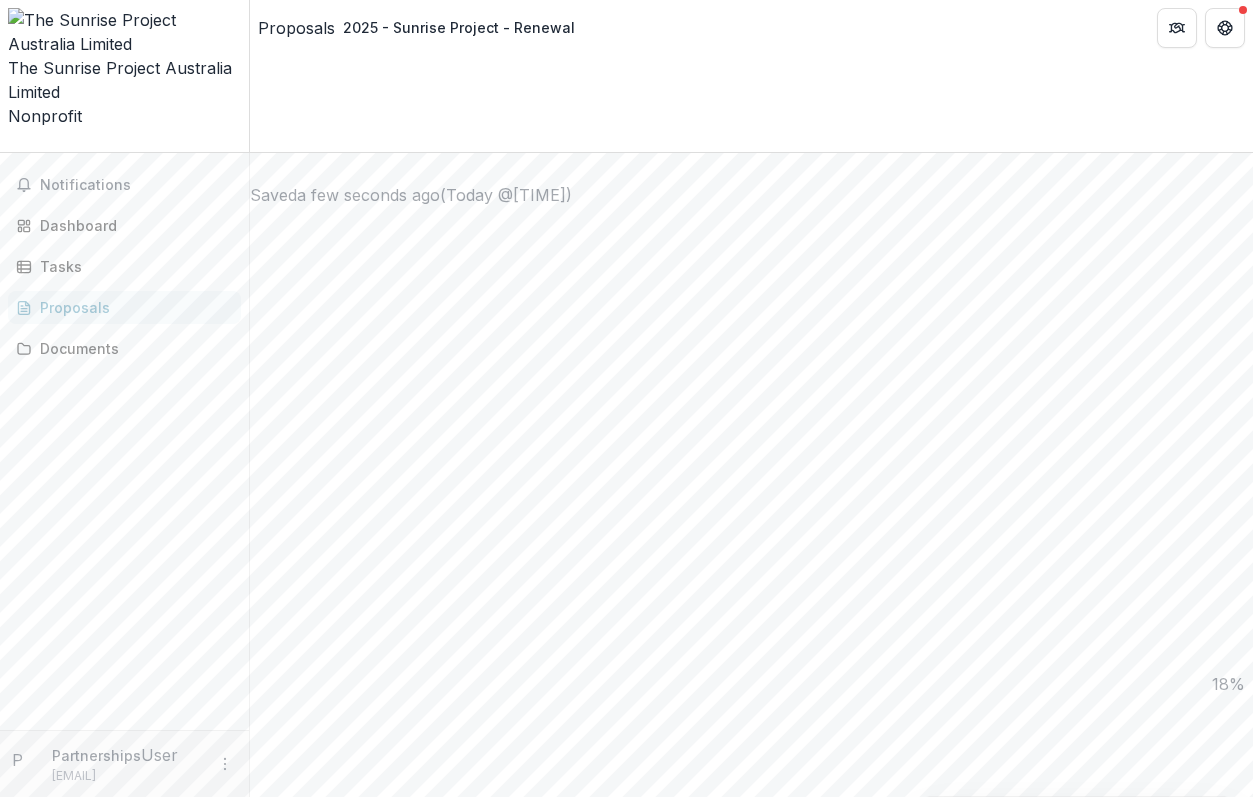 scroll, scrollTop: 1023, scrollLeft: 0, axis: vertical 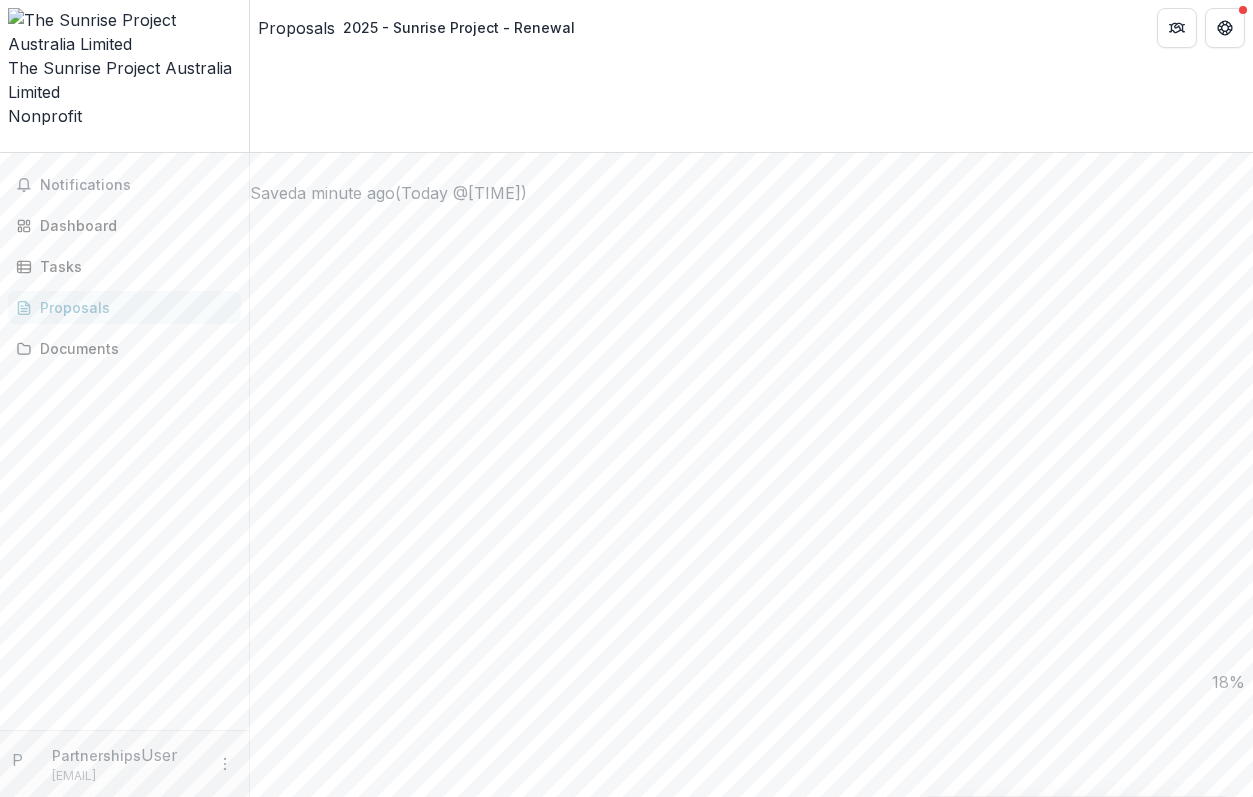 click on "Organization and/or program leadership bios" at bounding box center (751, 2678) 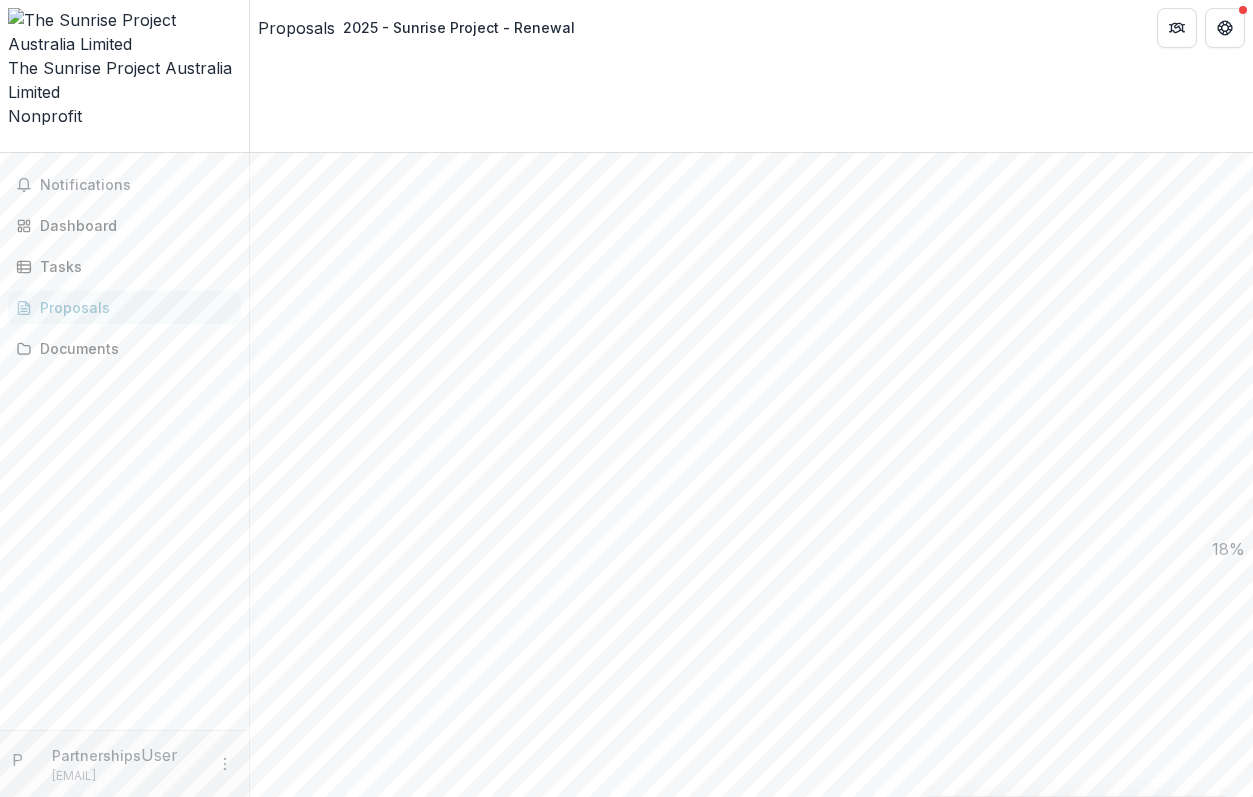 scroll, scrollTop: 1172, scrollLeft: 0, axis: vertical 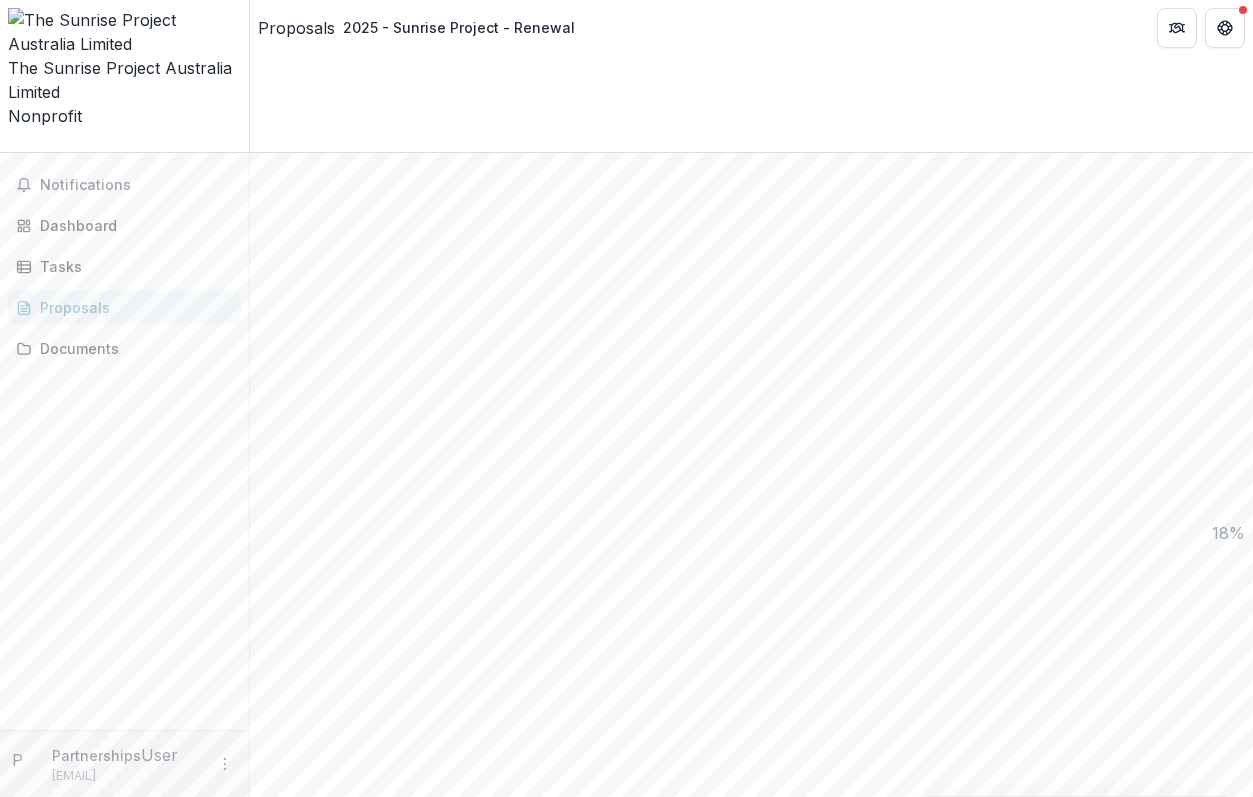 click on "click to browse" at bounding box center [481, 2649] 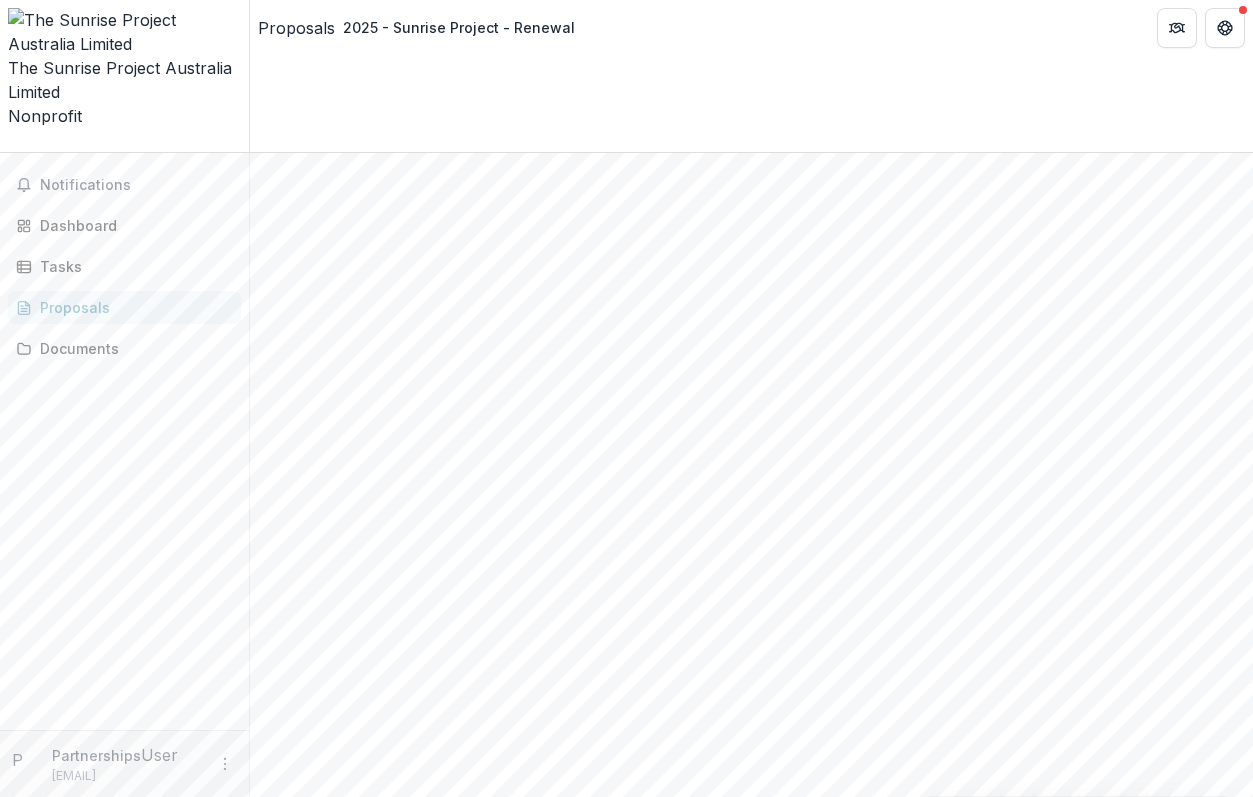 scroll, scrollTop: 0, scrollLeft: 0, axis: both 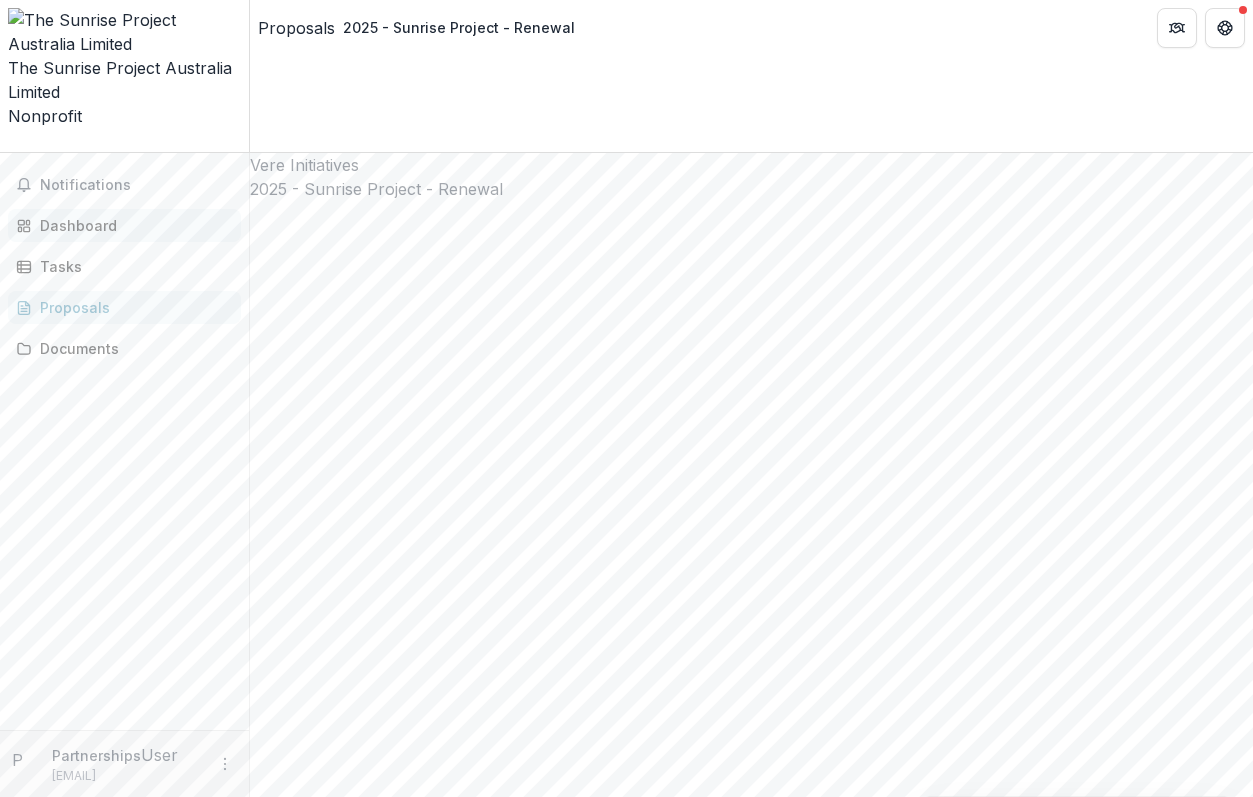 click on "Dashboard" at bounding box center [132, 225] 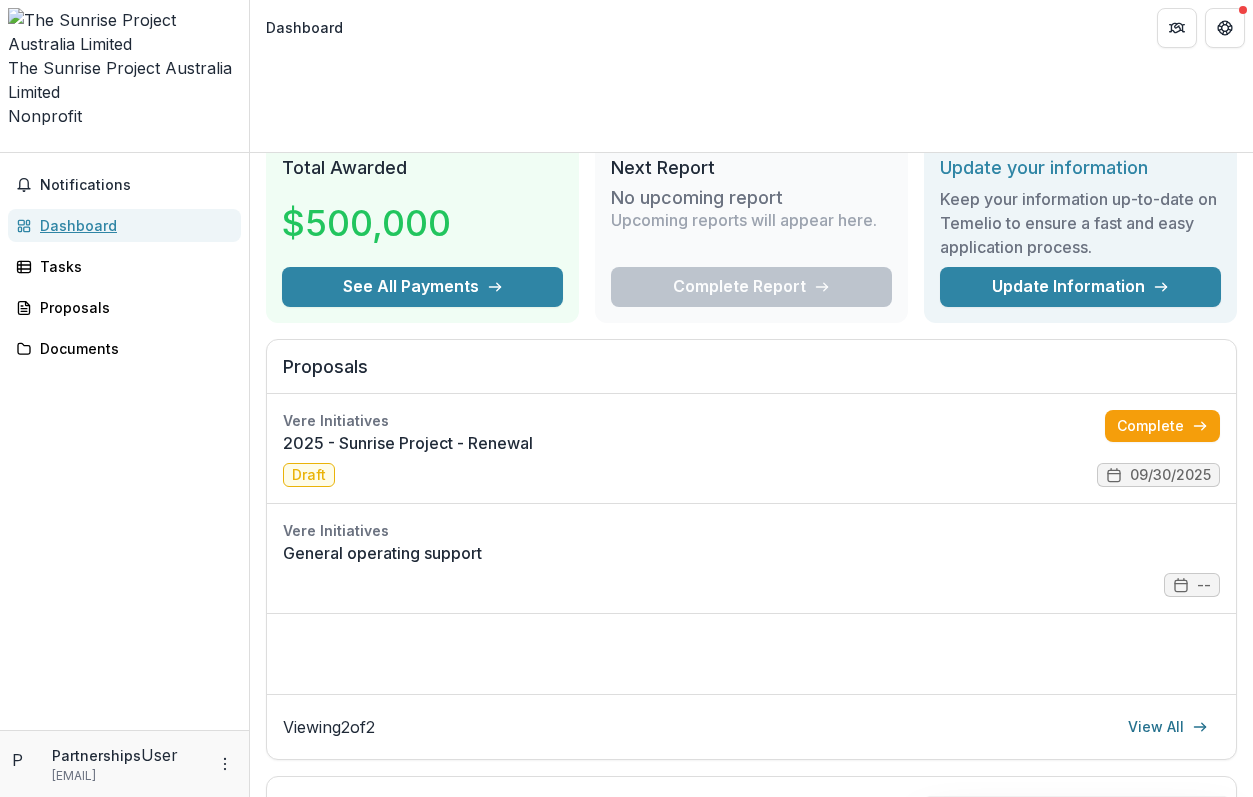 scroll, scrollTop: 0, scrollLeft: 0, axis: both 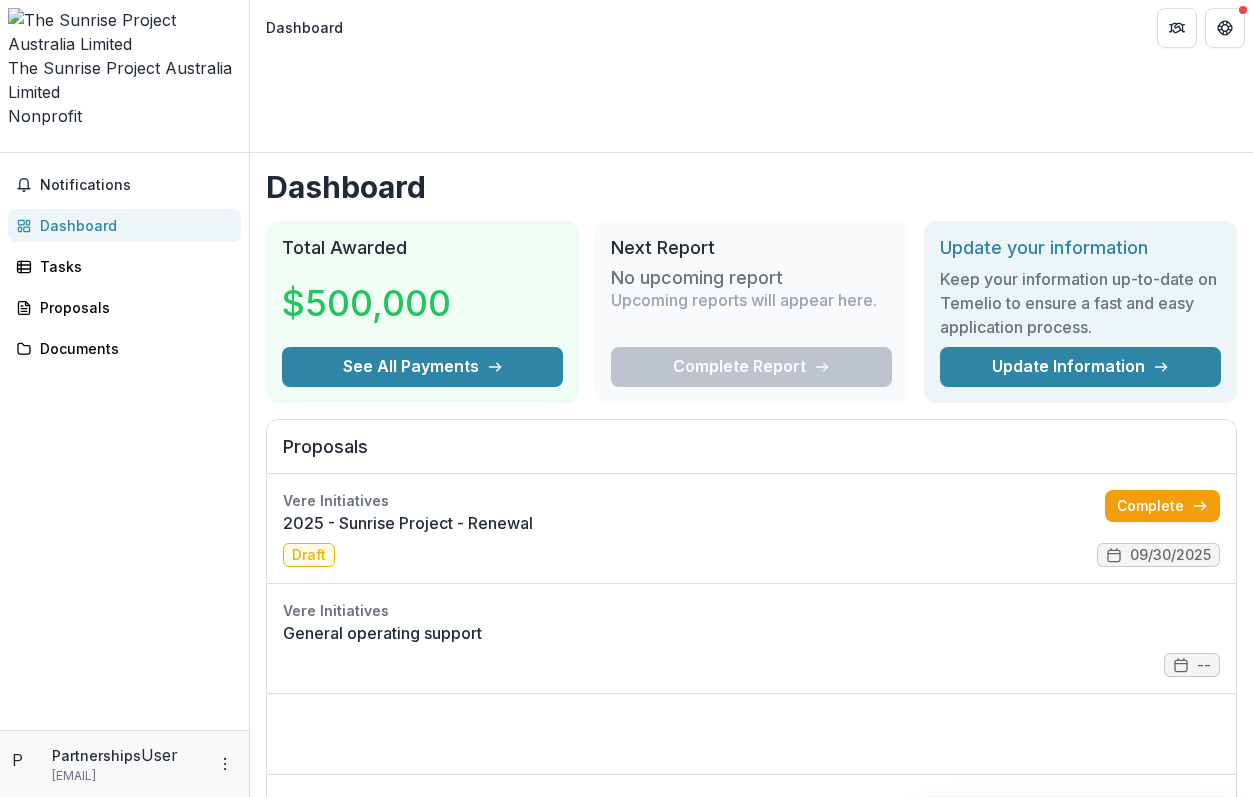 click on "Notifications Dashboard Tasks Proposals Documents" at bounding box center (124, 441) 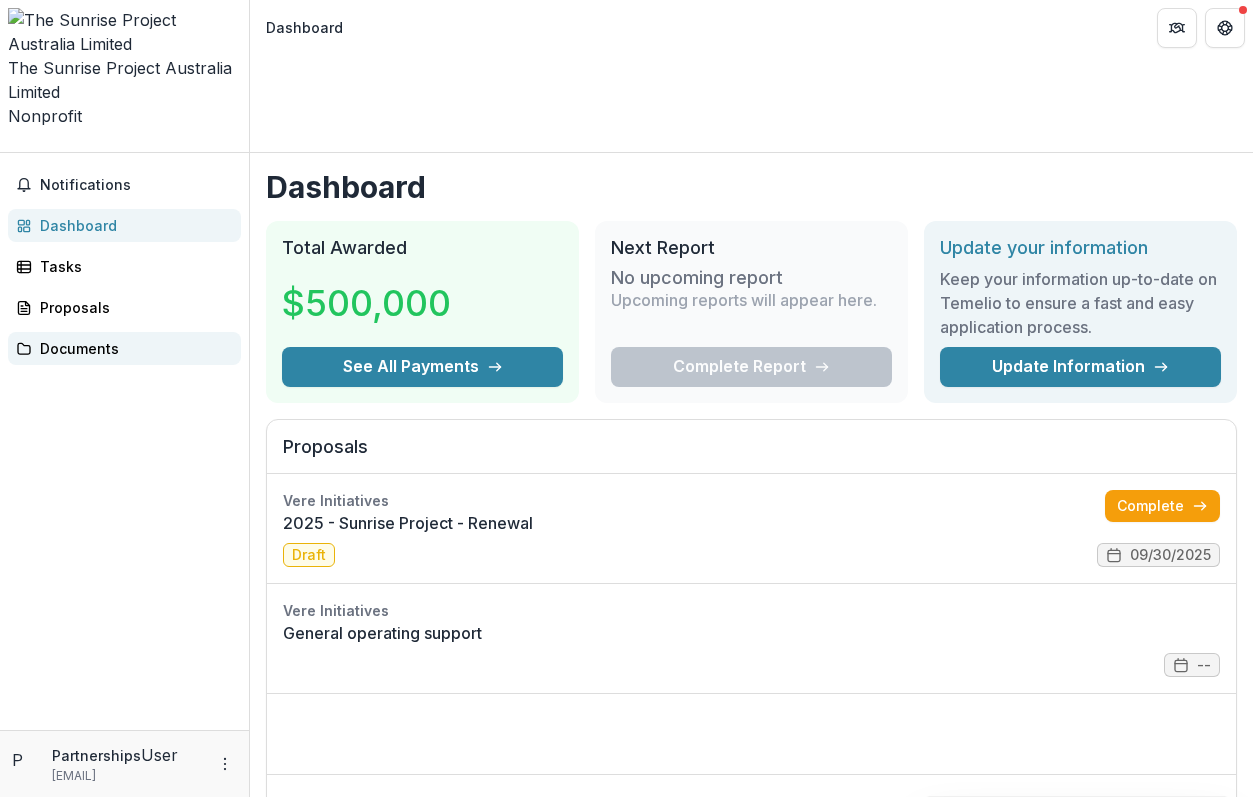 click on "Documents" at bounding box center (132, 348) 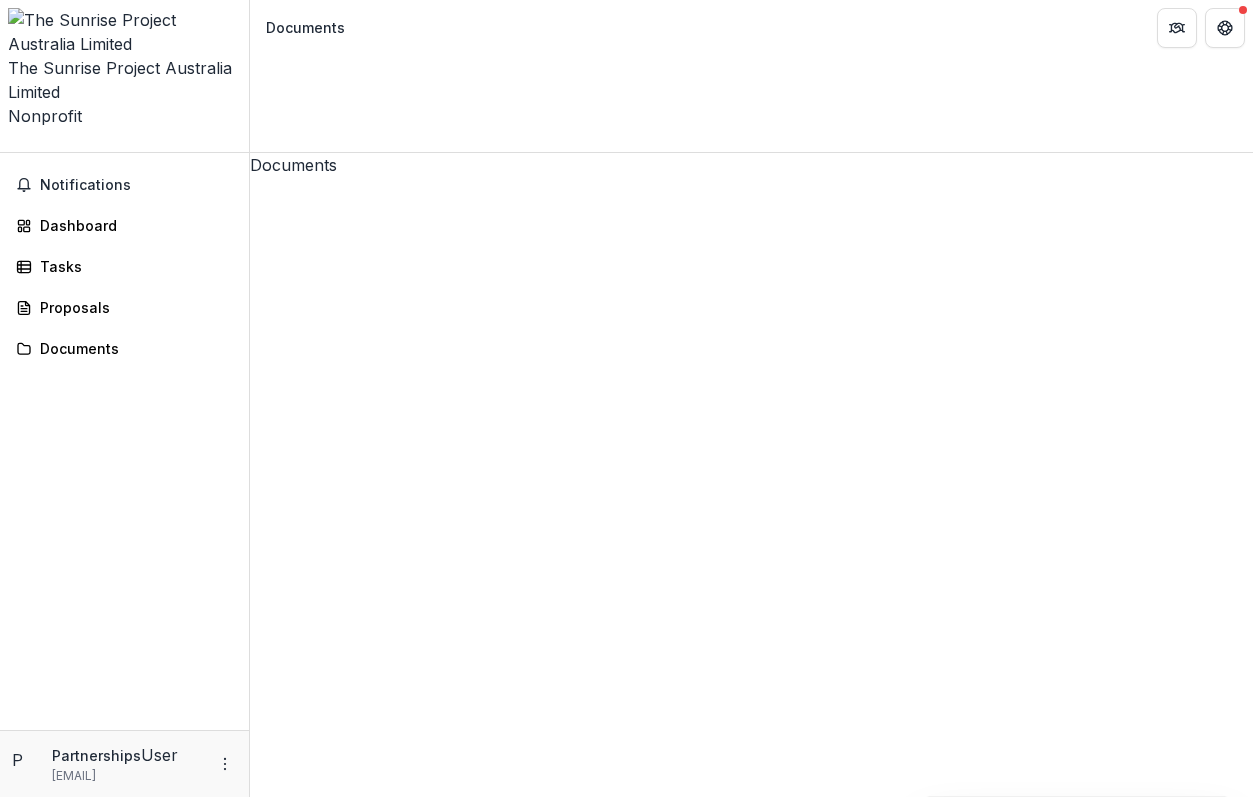 click 